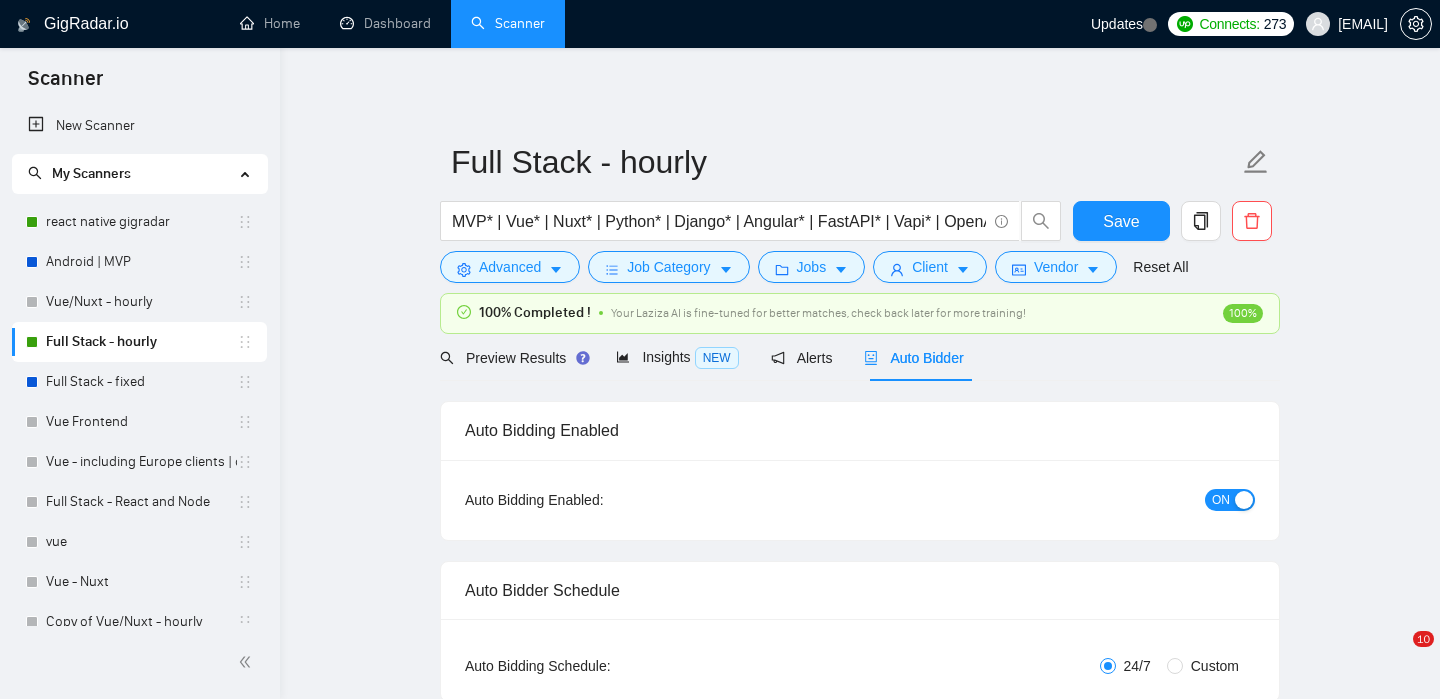 scroll, scrollTop: 0, scrollLeft: 0, axis: both 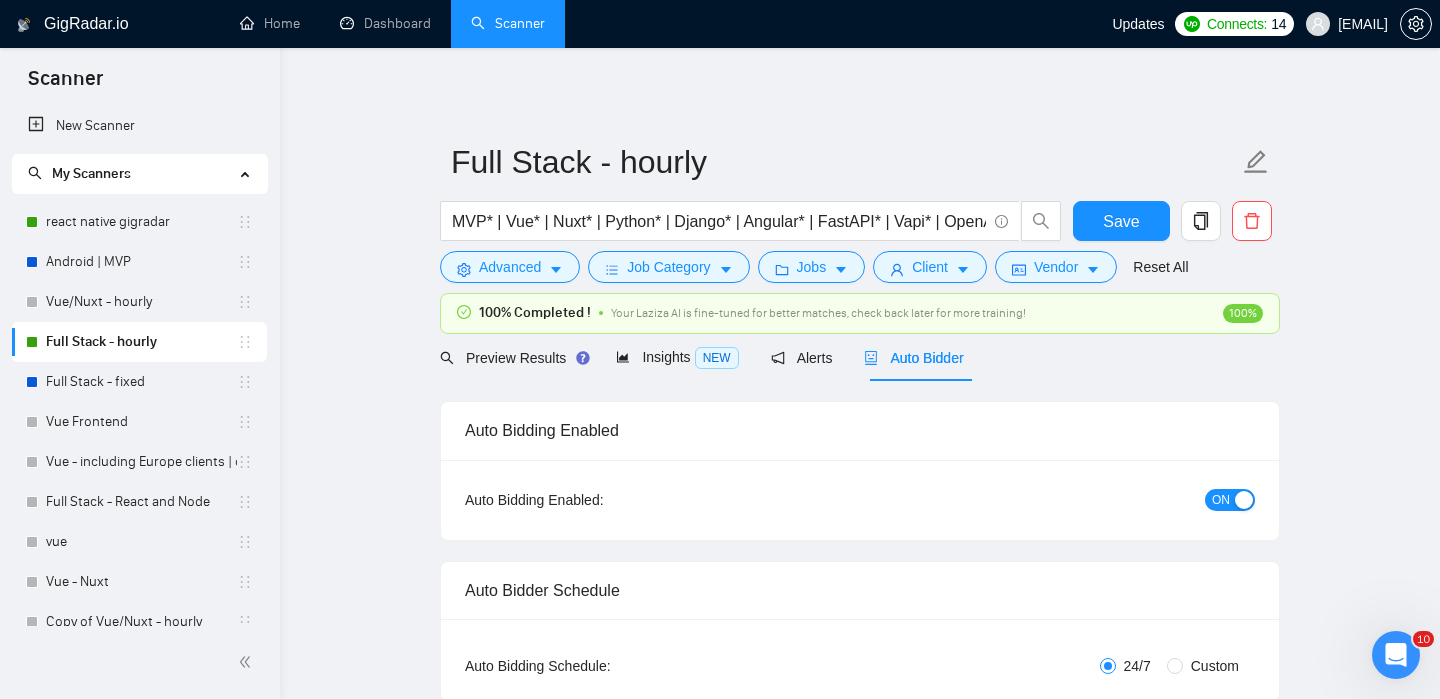 click on "Connects:" at bounding box center (1237, 24) 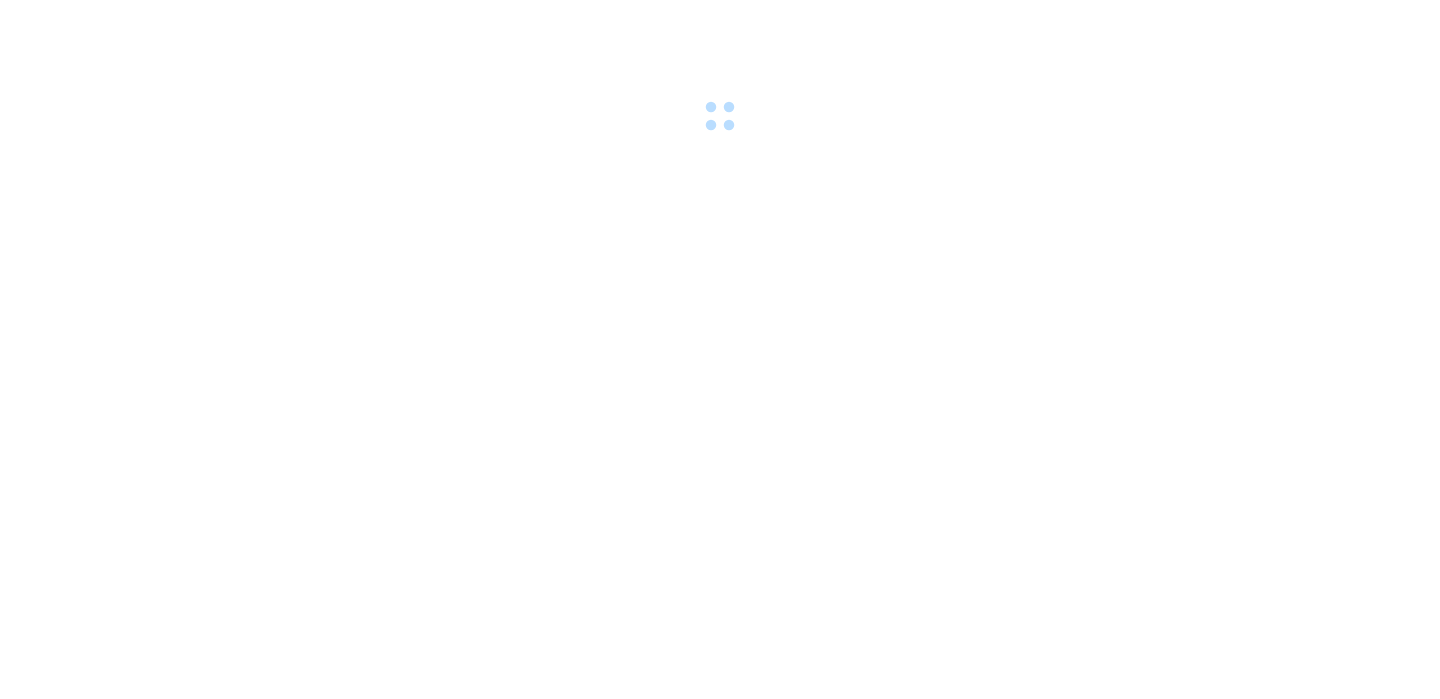scroll, scrollTop: 0, scrollLeft: 0, axis: both 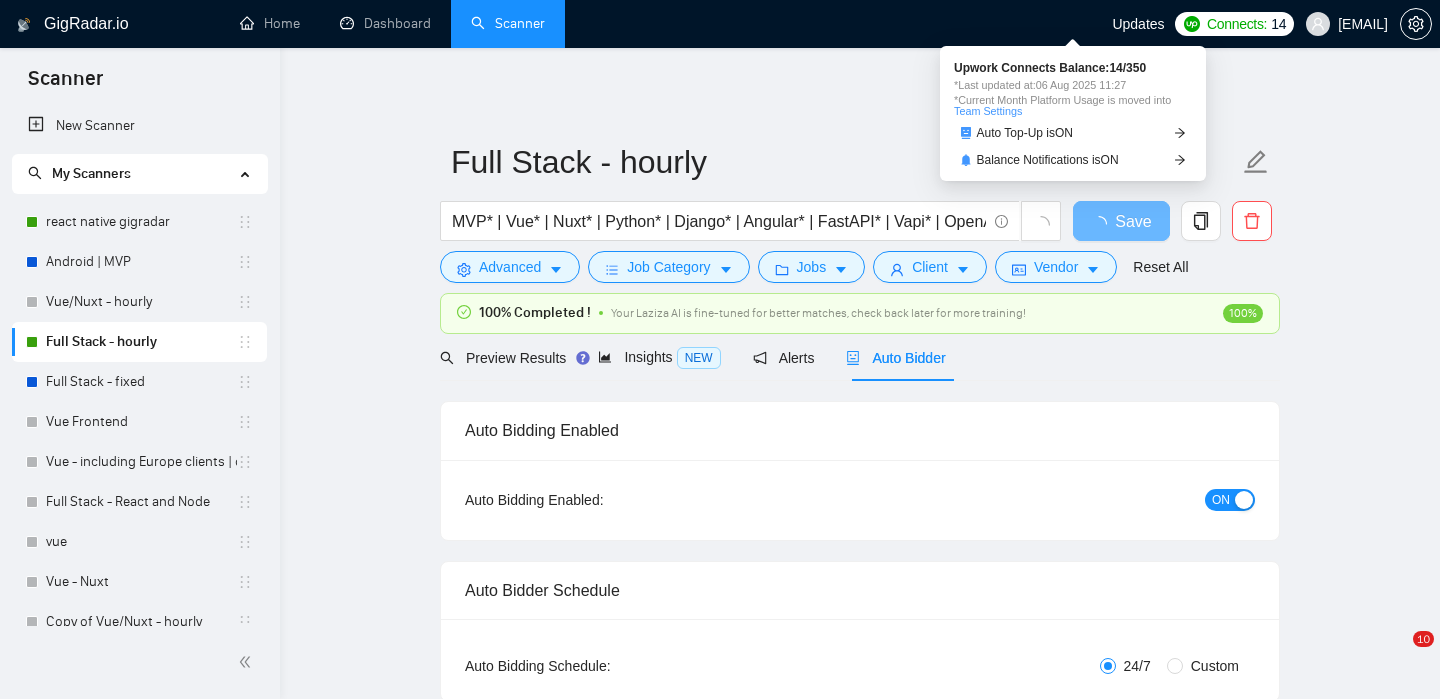 click on "14" at bounding box center [1278, 24] 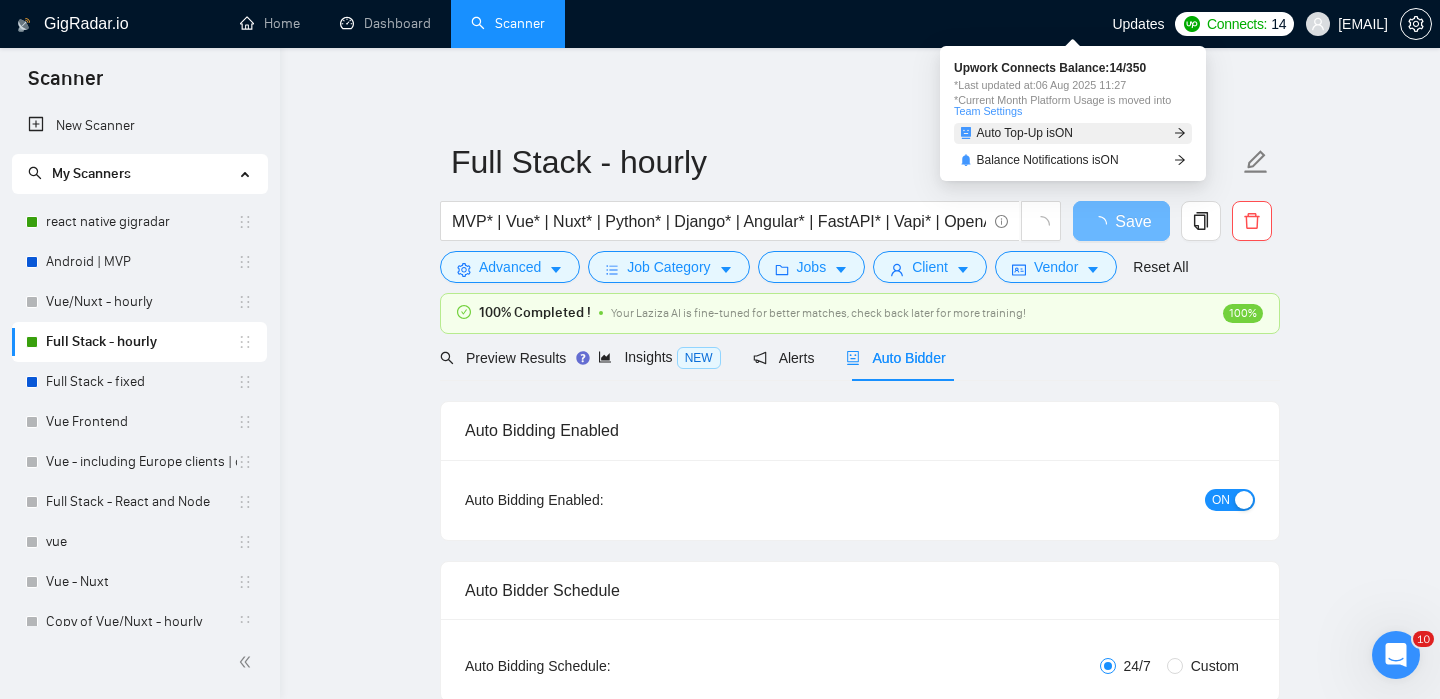scroll, scrollTop: 0, scrollLeft: 0, axis: both 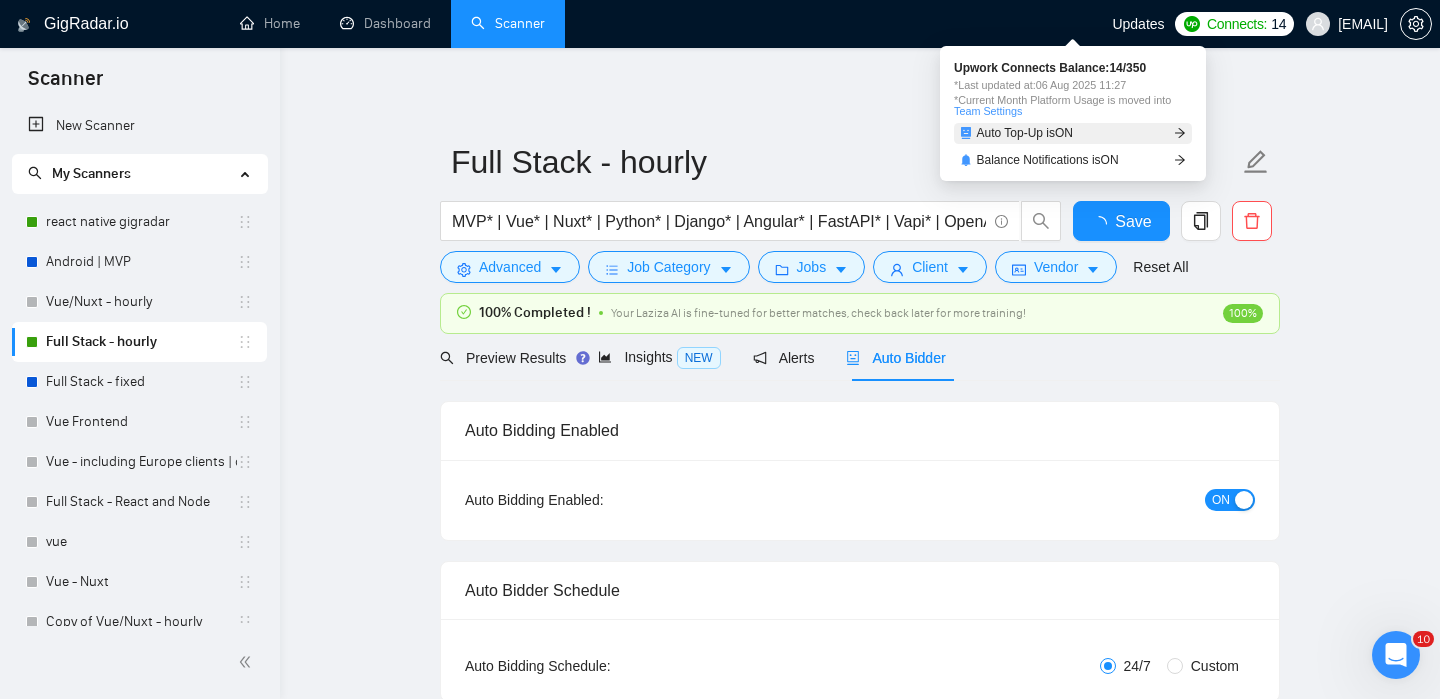 type 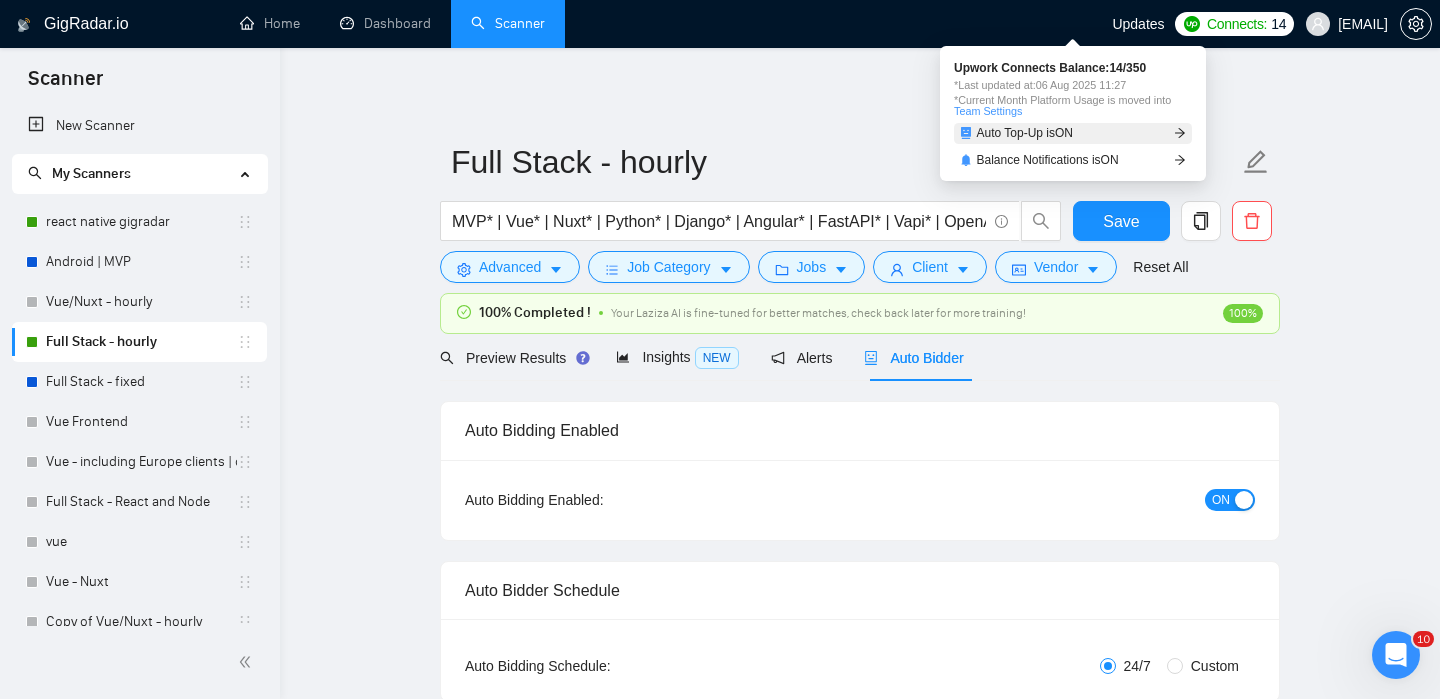 click 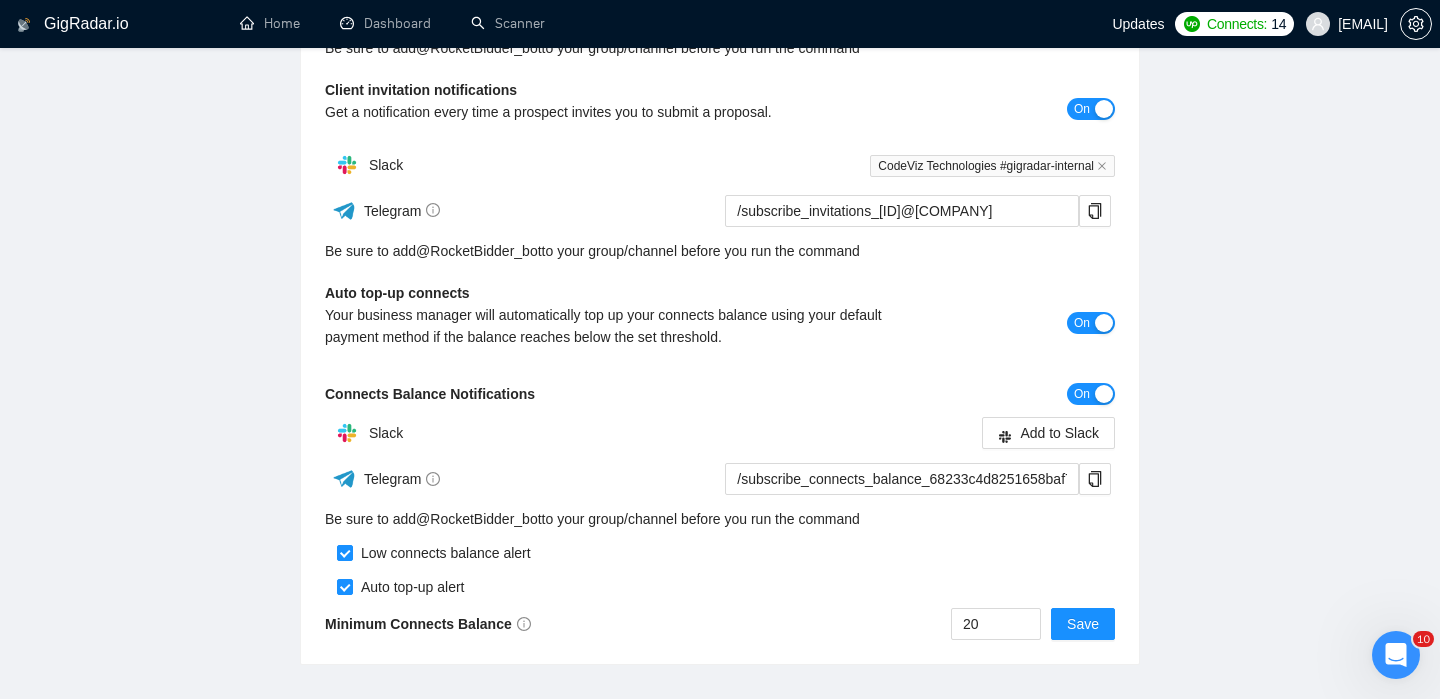 scroll, scrollTop: 589, scrollLeft: 0, axis: vertical 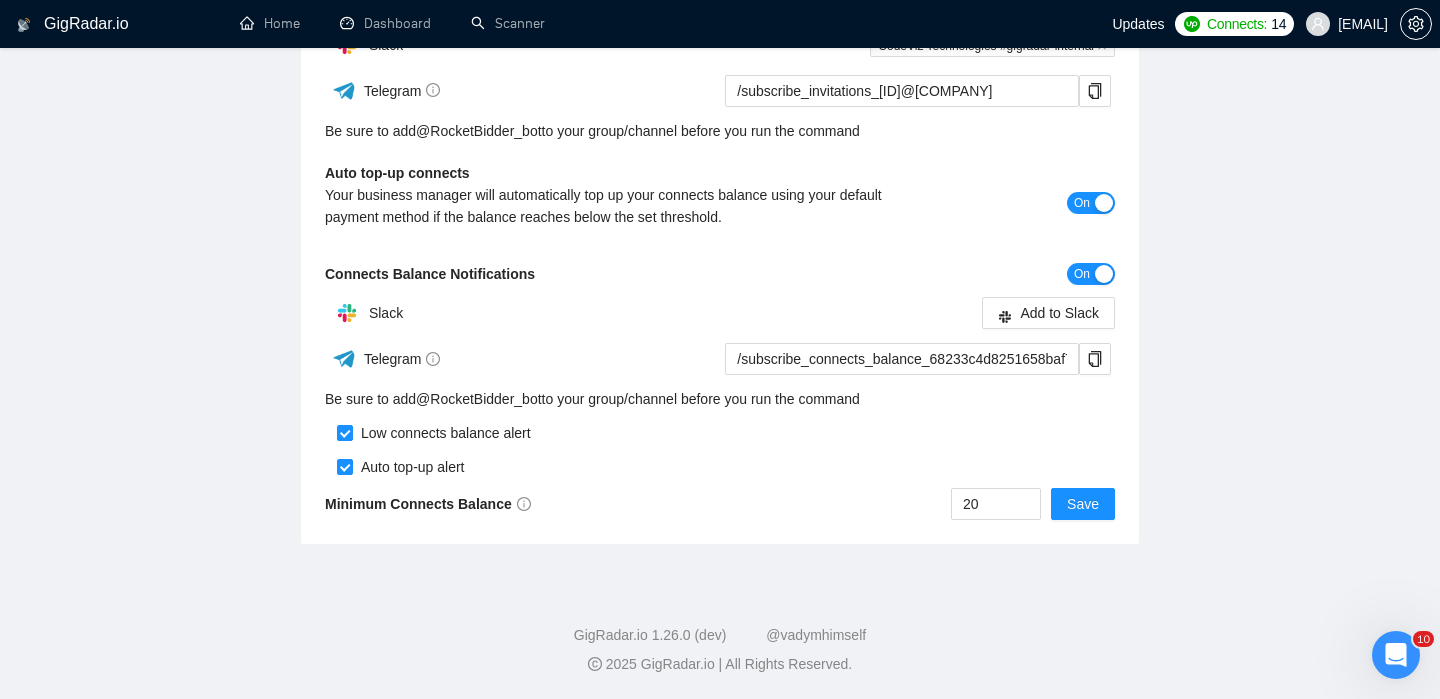 click on "Auto top-up alert" at bounding box center [409, 467] 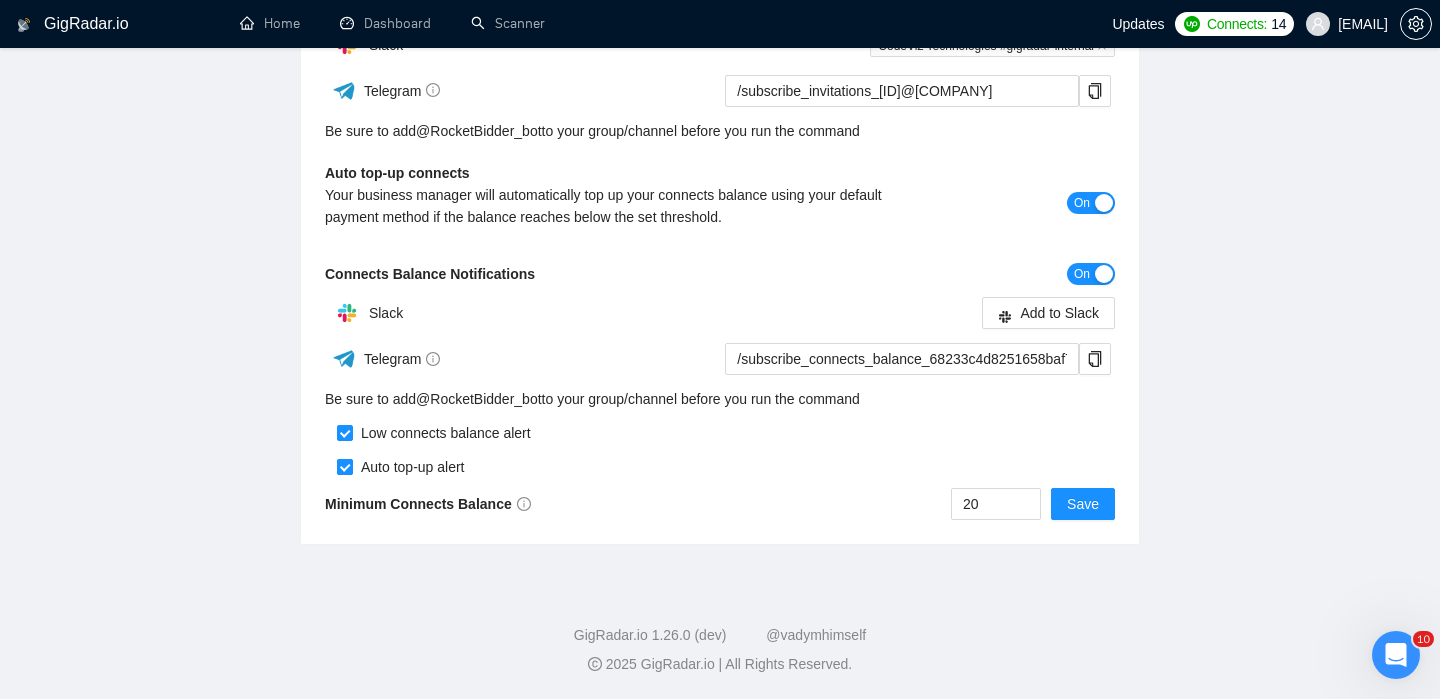 click at bounding box center [345, 467] 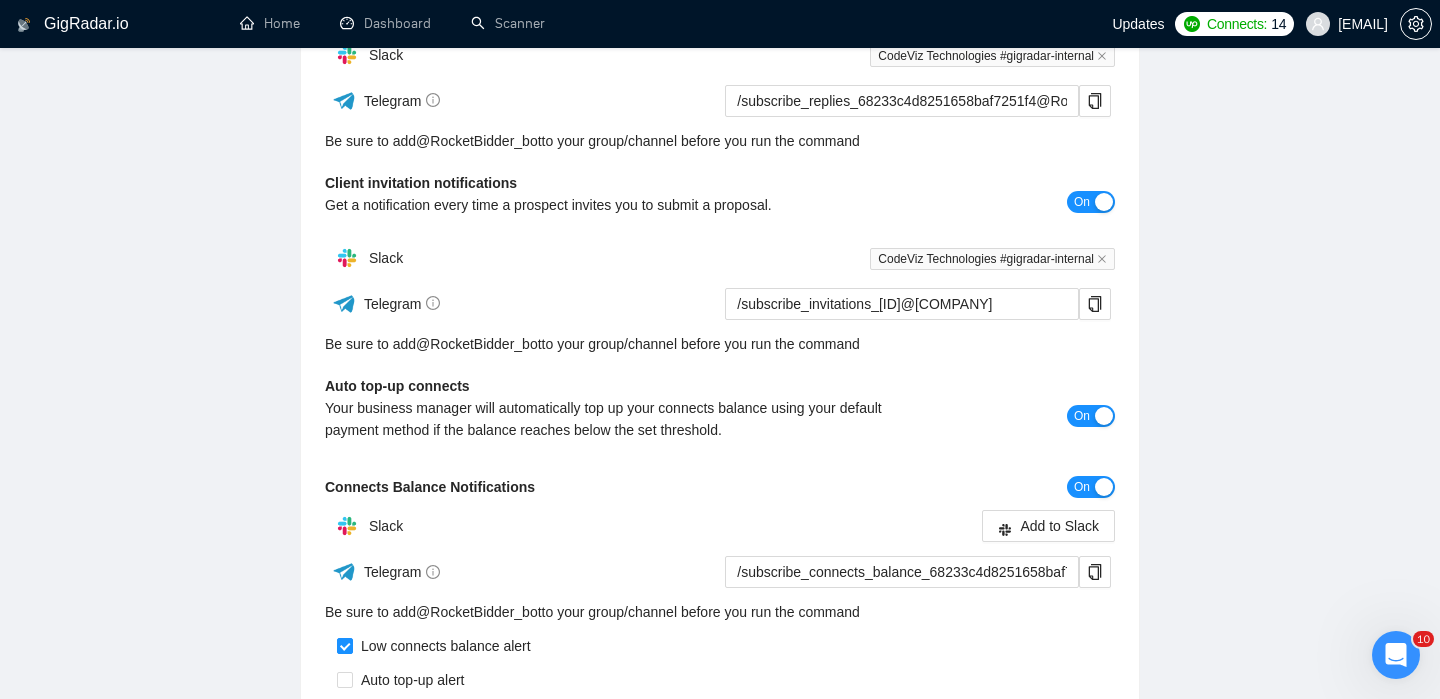 scroll, scrollTop: 411, scrollLeft: 0, axis: vertical 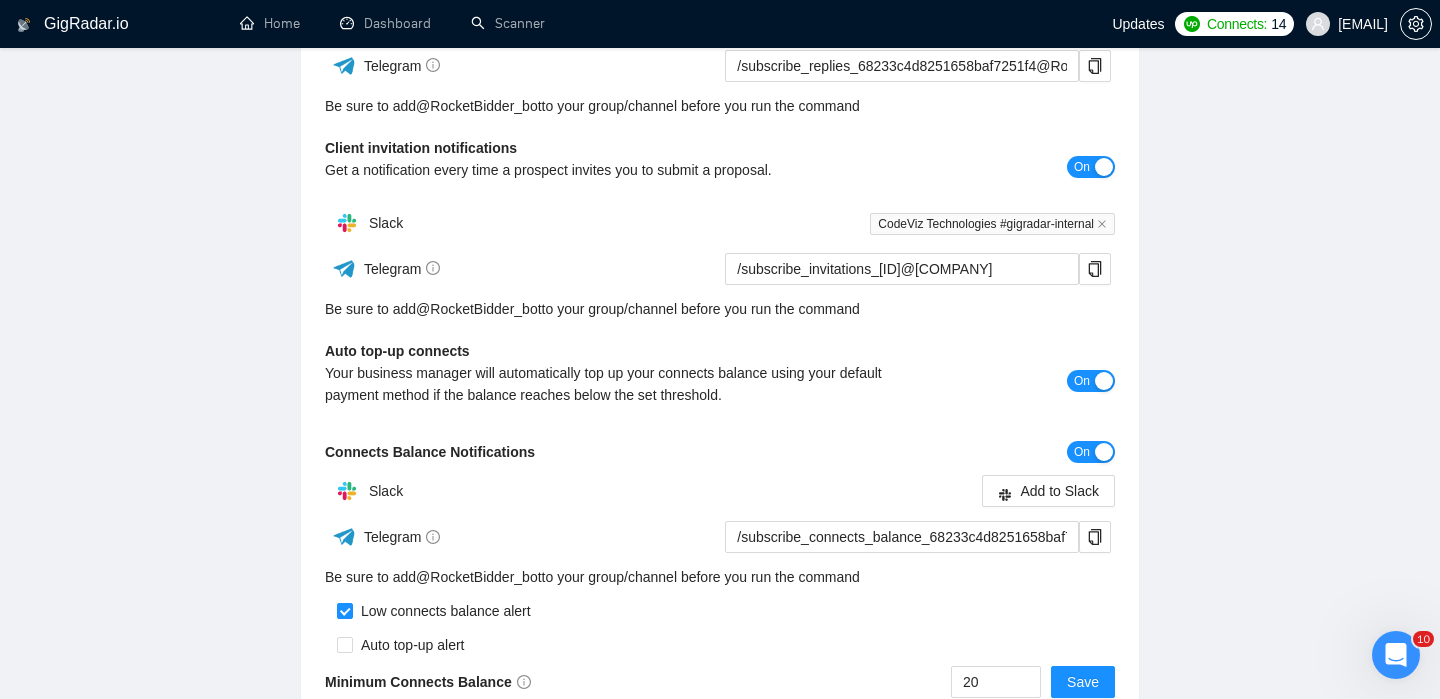 click on "On" at bounding box center [1082, 381] 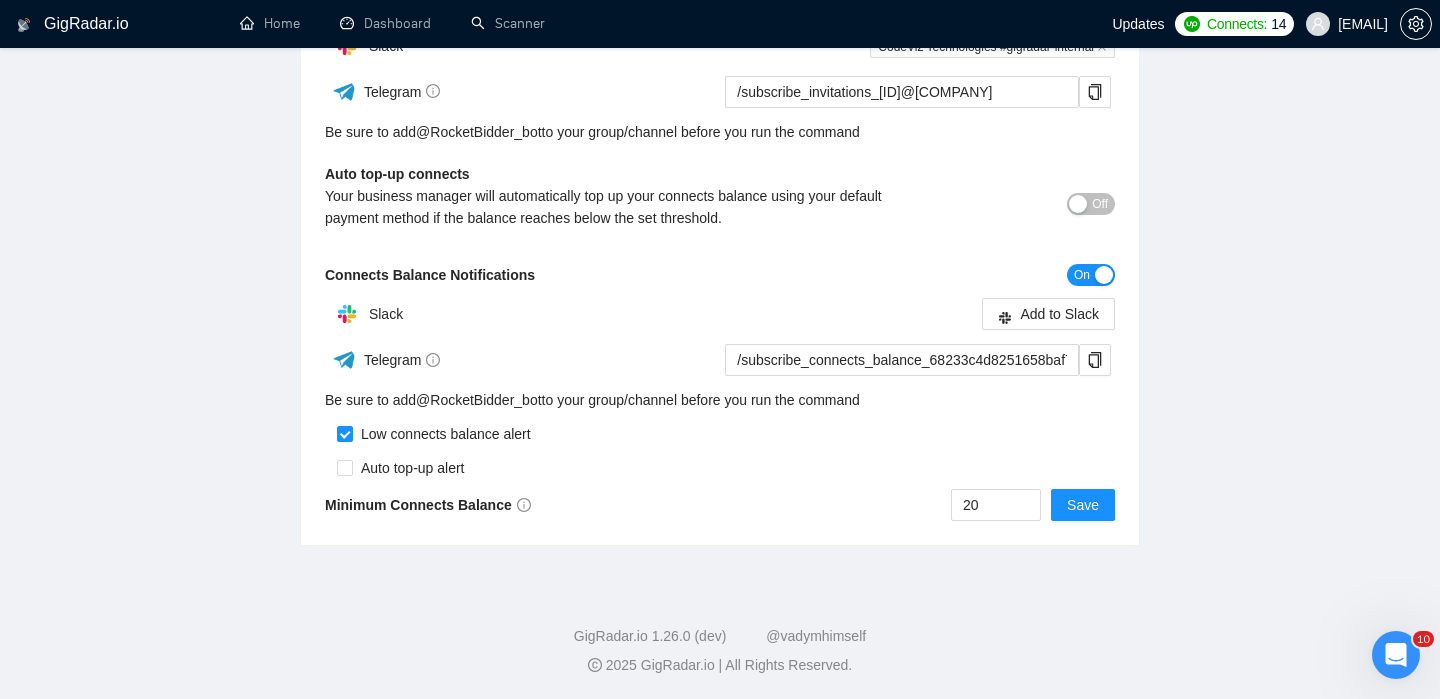 scroll, scrollTop: 0, scrollLeft: 0, axis: both 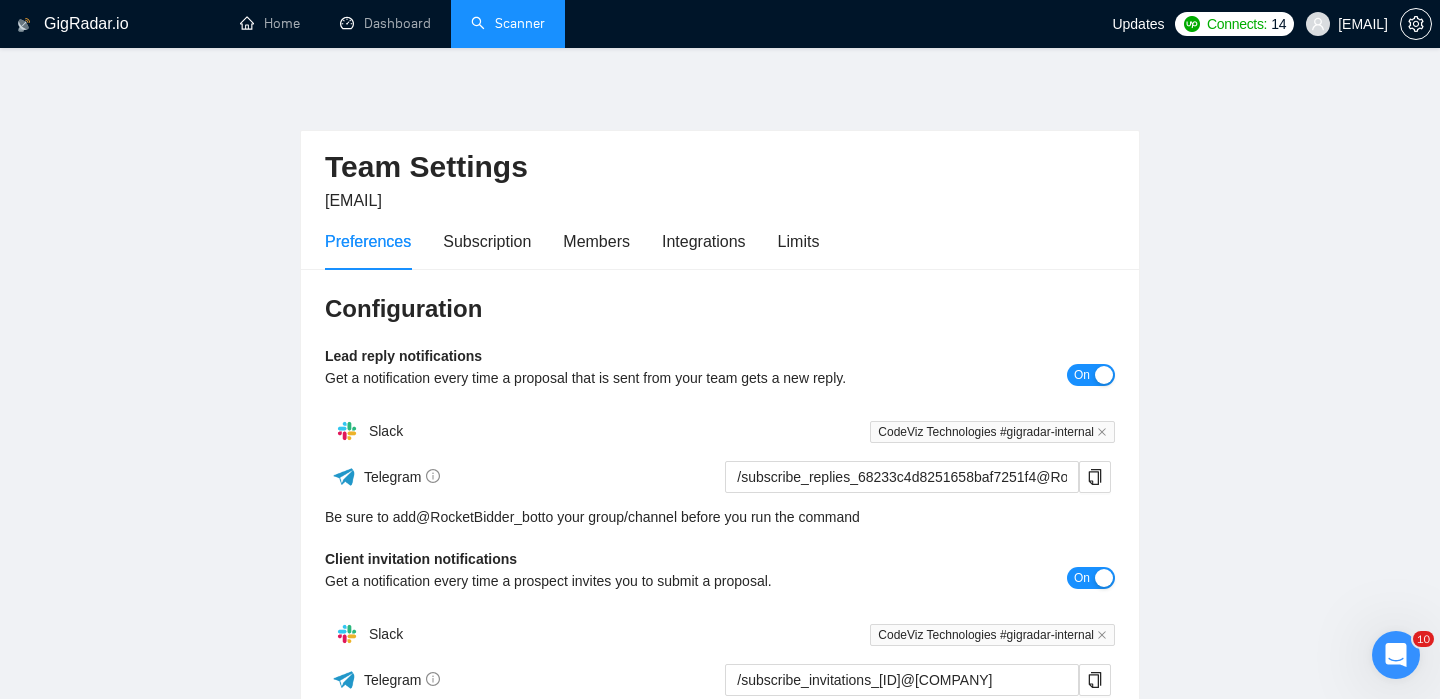 click on "Scanner" at bounding box center [508, 23] 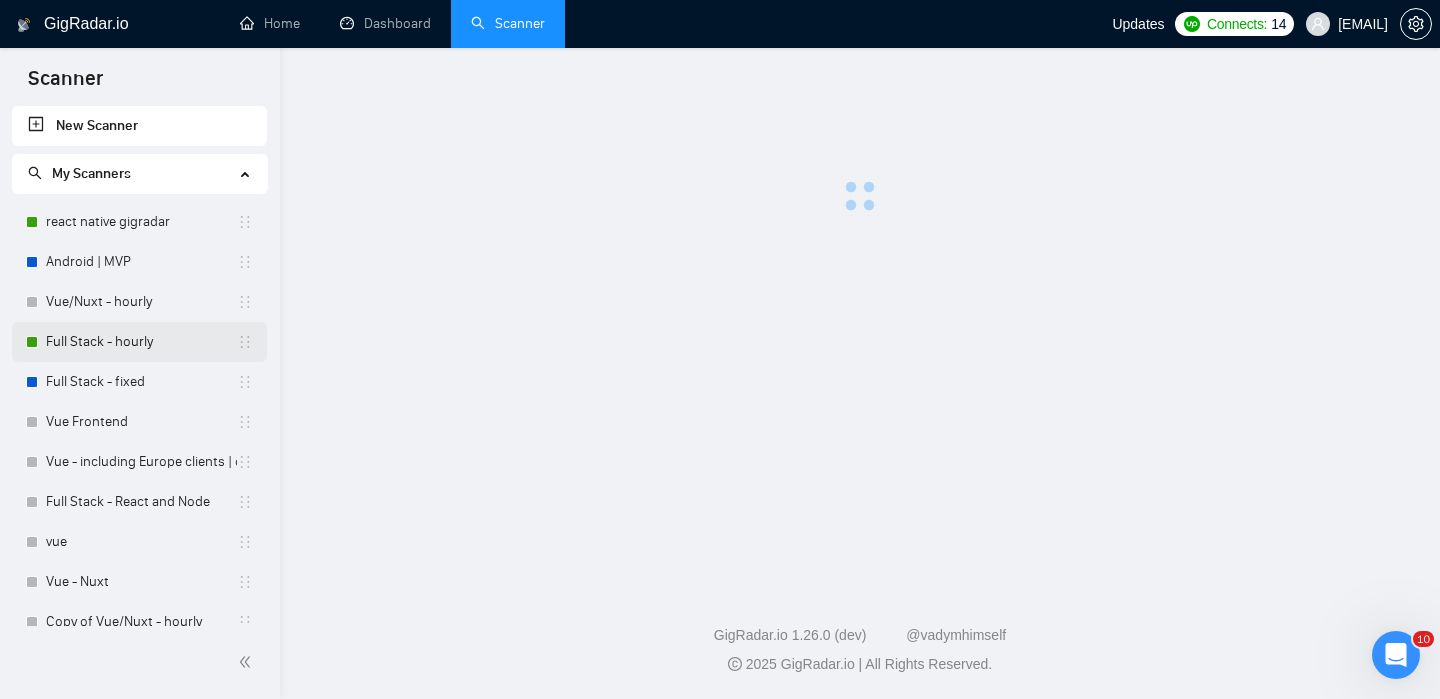click on "Full Stack - hourly" at bounding box center (141, 342) 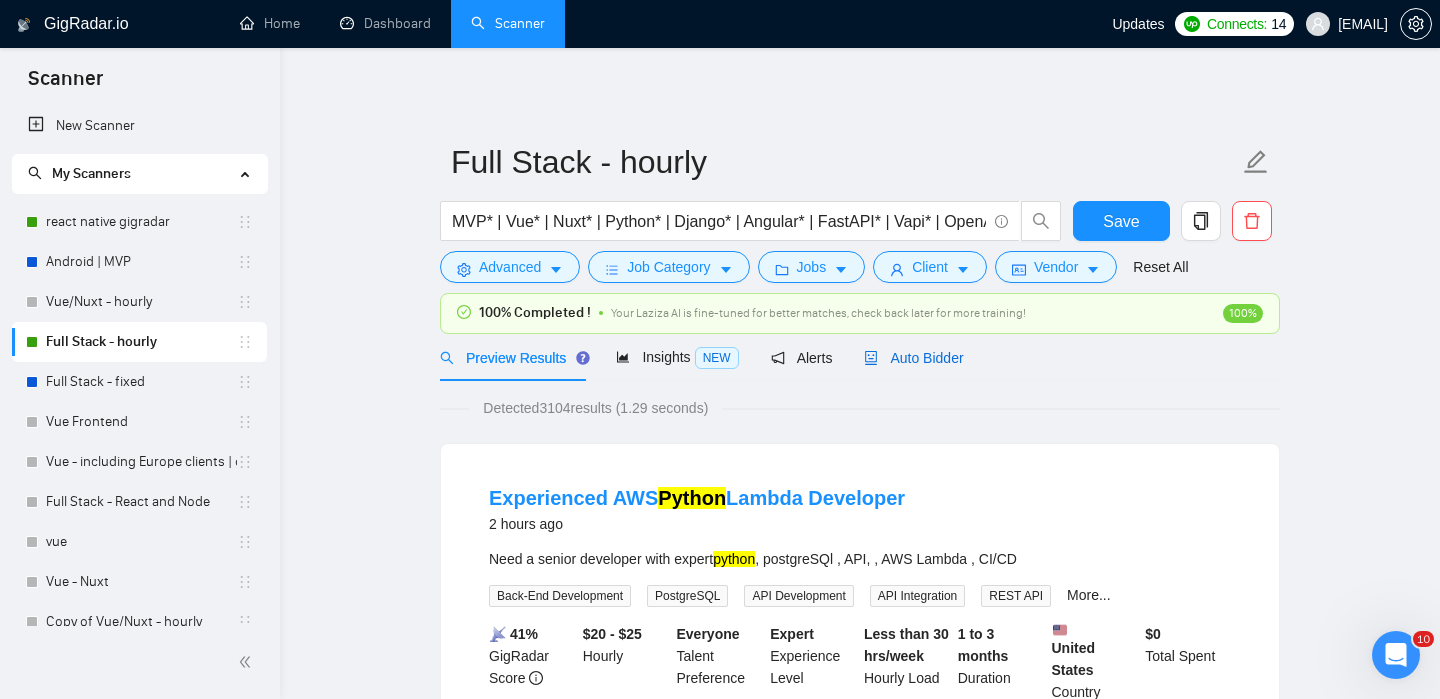 click on "Auto Bidder" at bounding box center (913, 358) 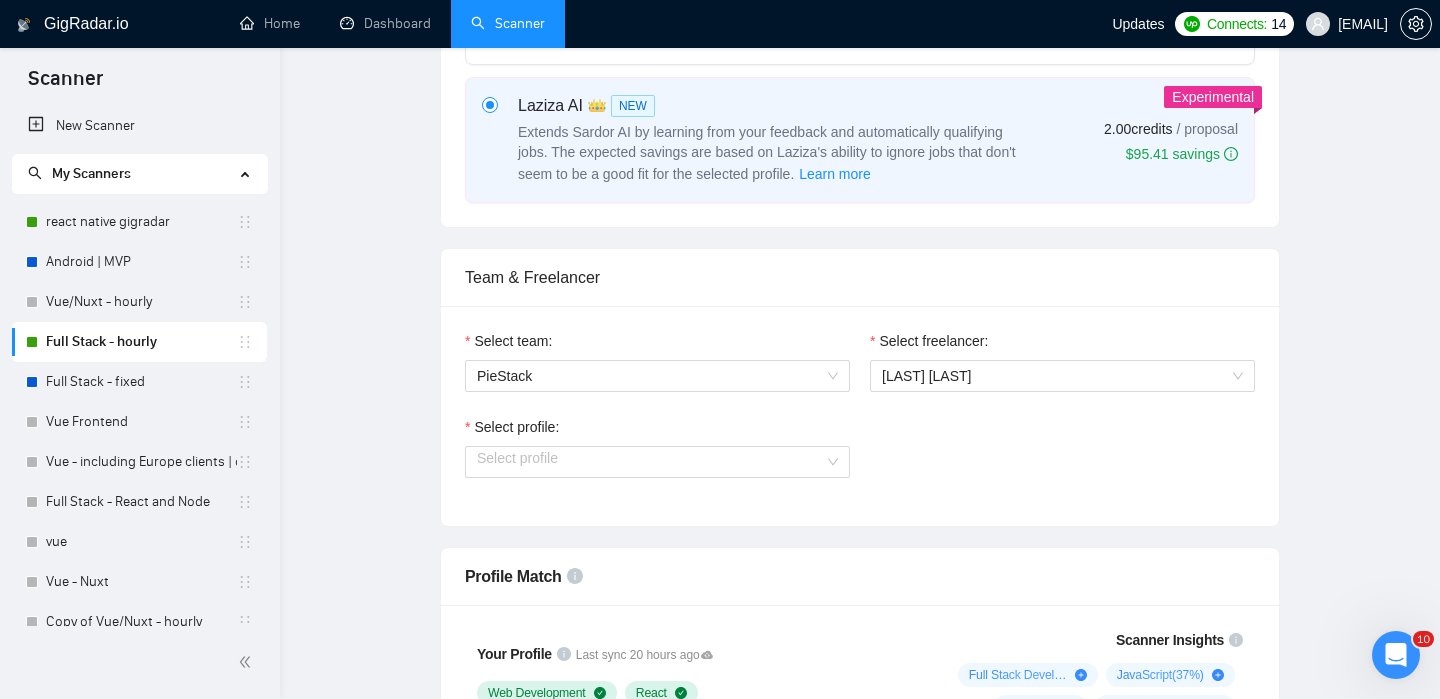 type 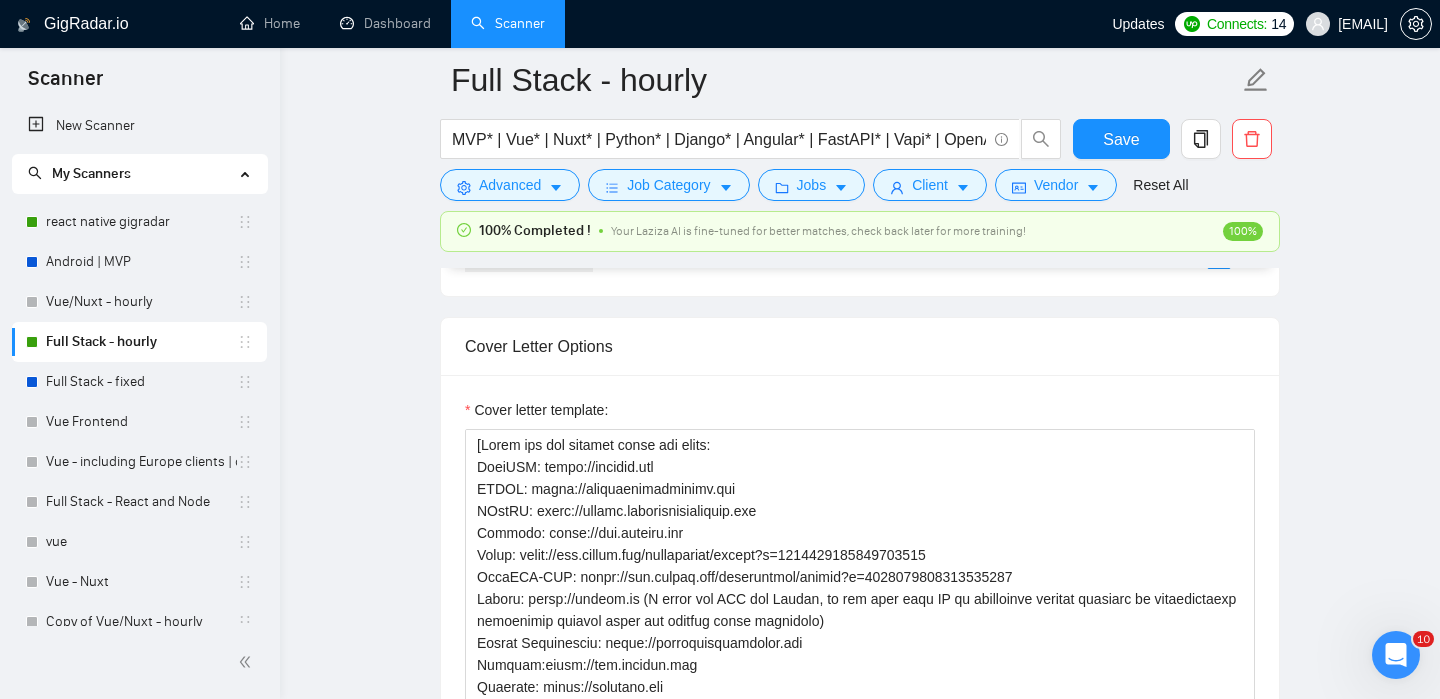 scroll, scrollTop: 2530, scrollLeft: 0, axis: vertical 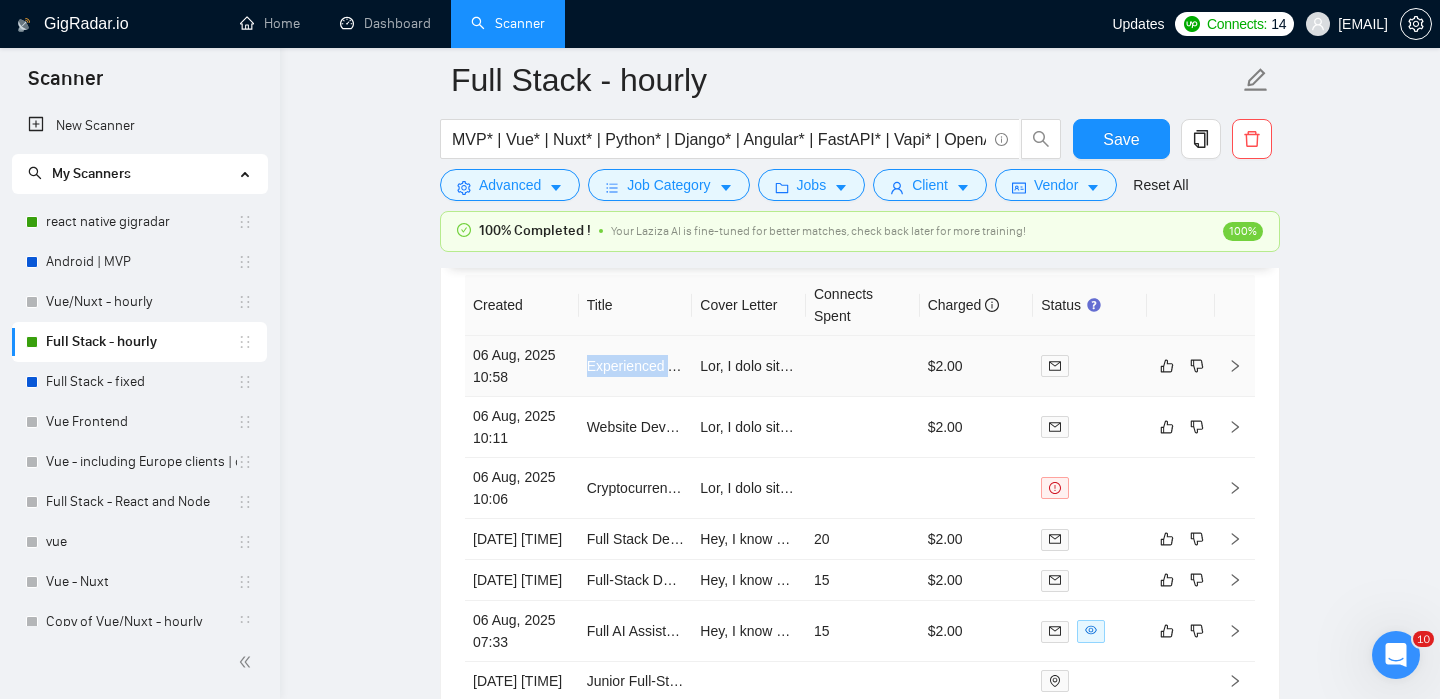 click 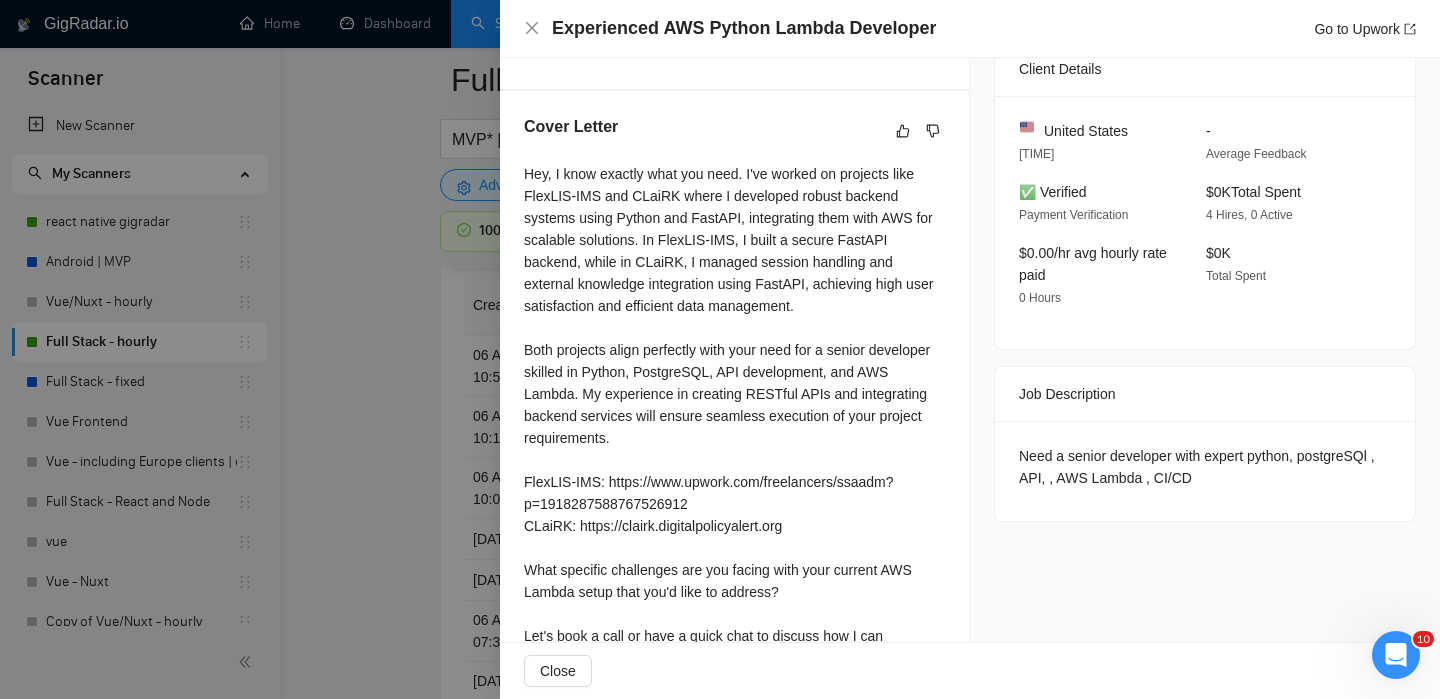 scroll, scrollTop: 658, scrollLeft: 0, axis: vertical 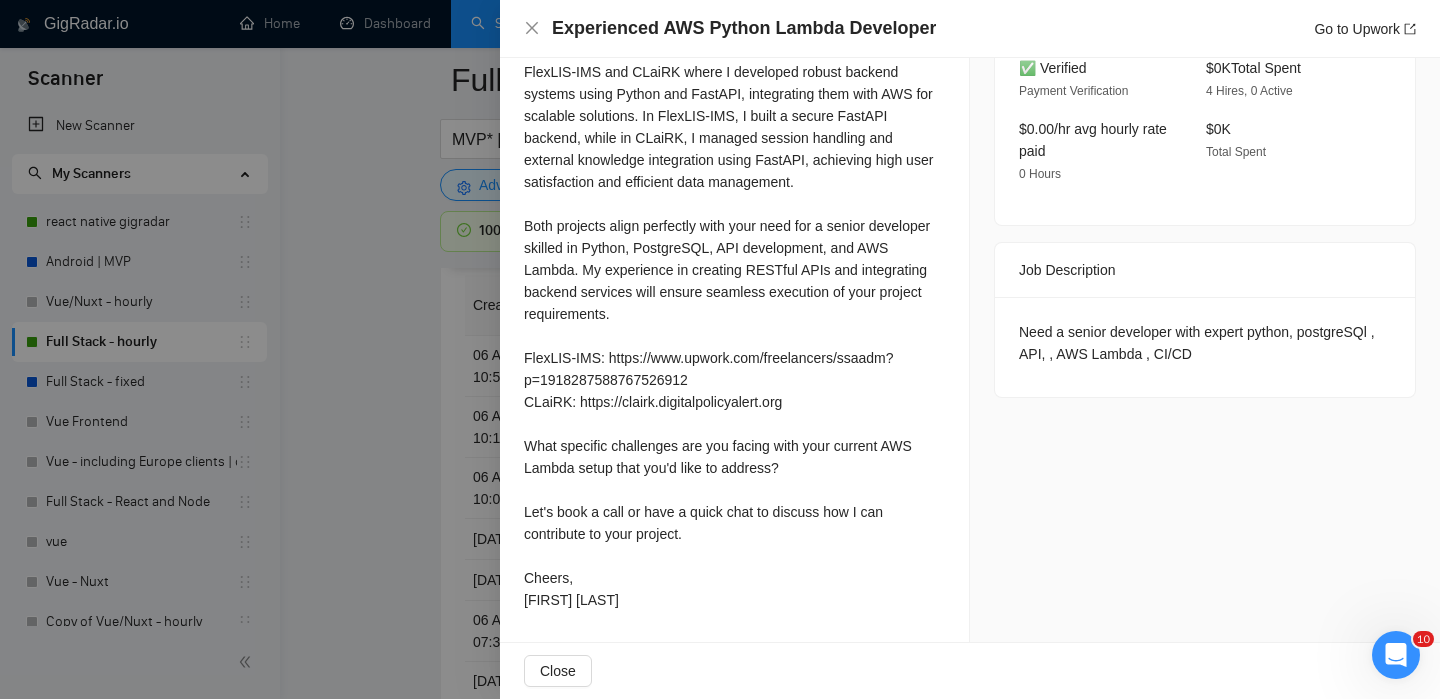 click at bounding box center (720, 349) 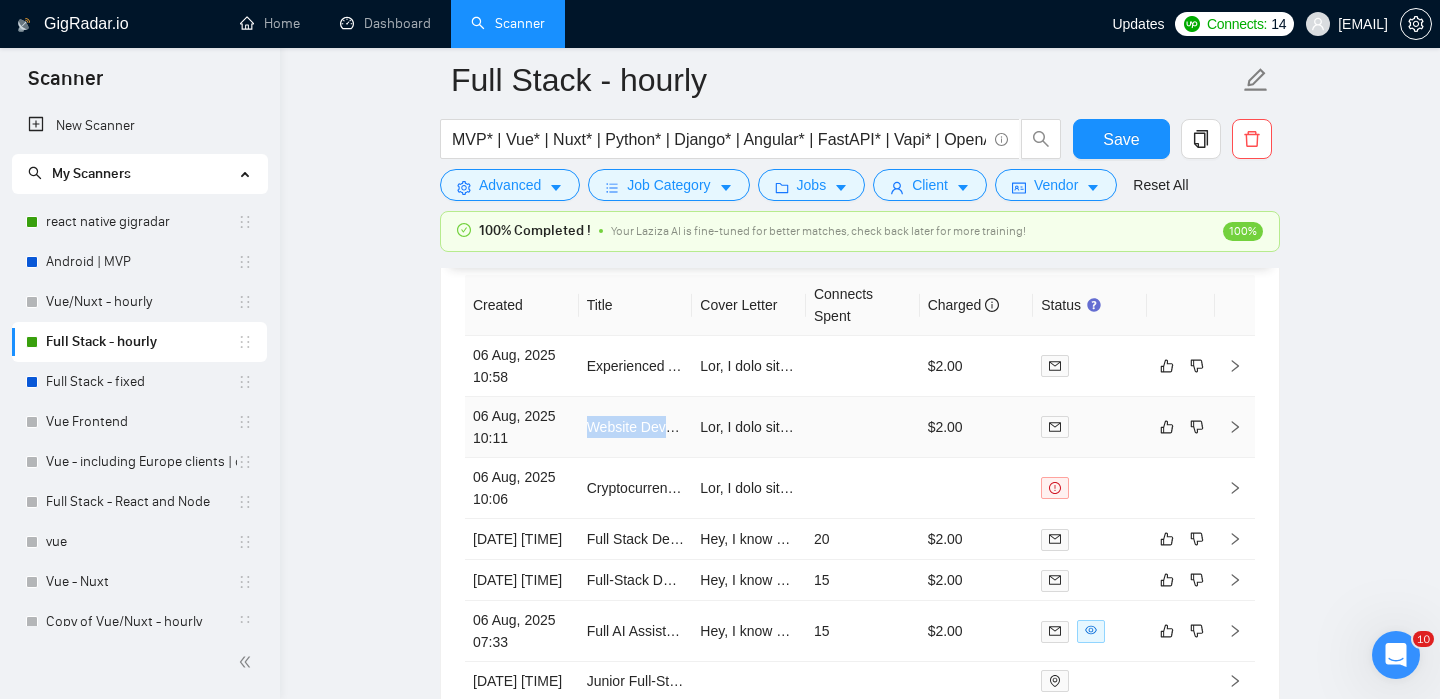 click 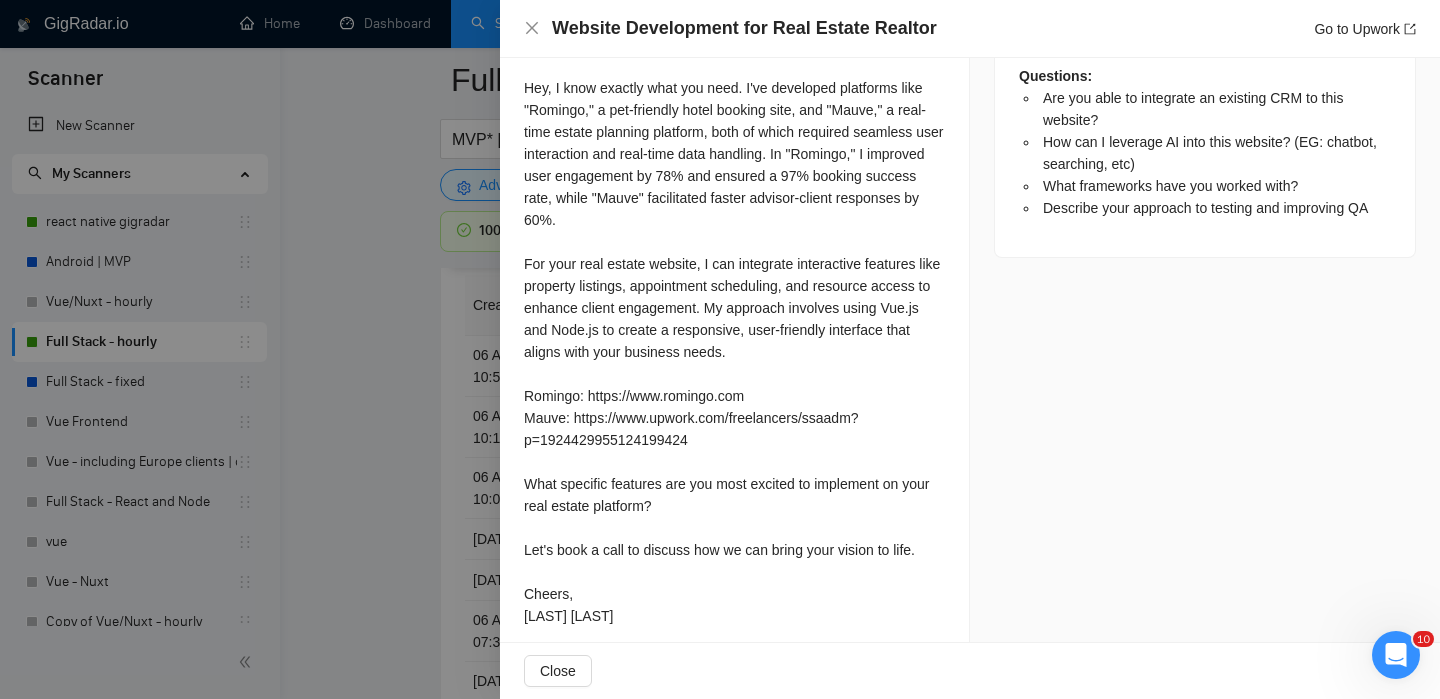 scroll, scrollTop: 1194, scrollLeft: 0, axis: vertical 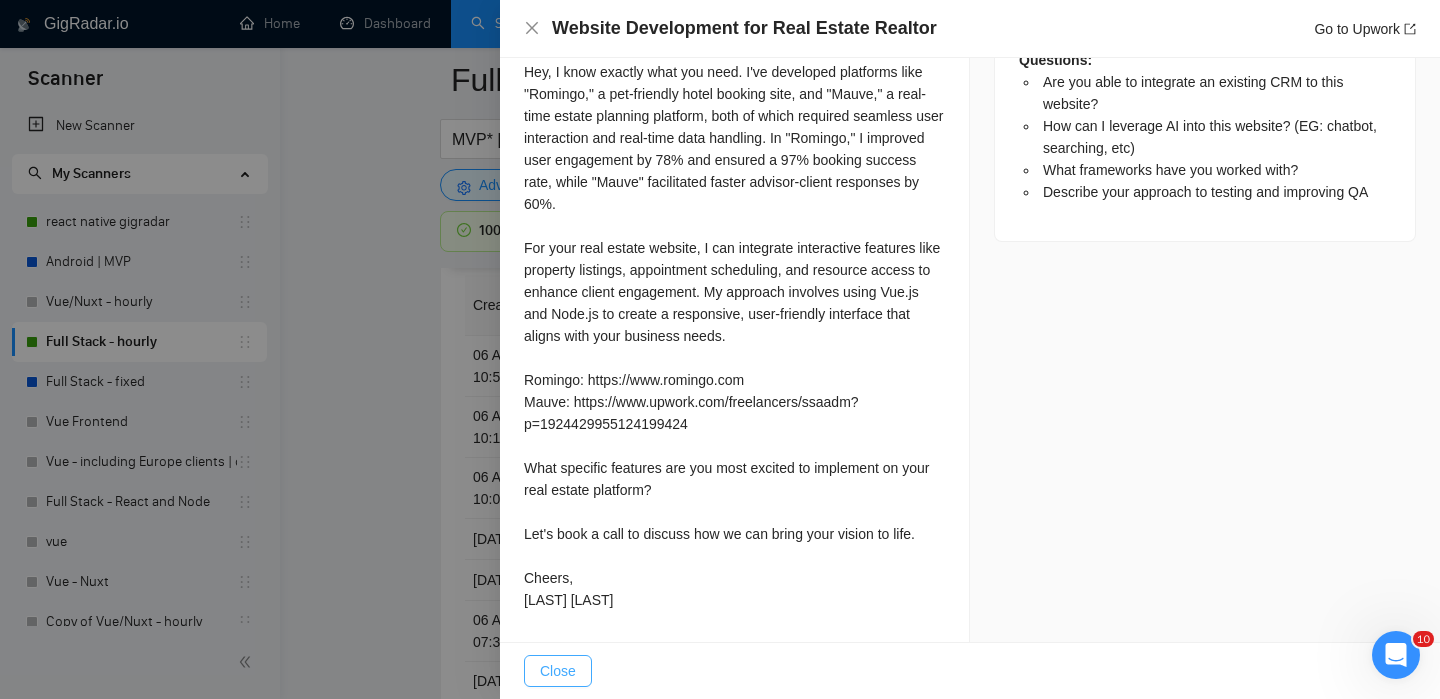 click on "Close" at bounding box center (558, 671) 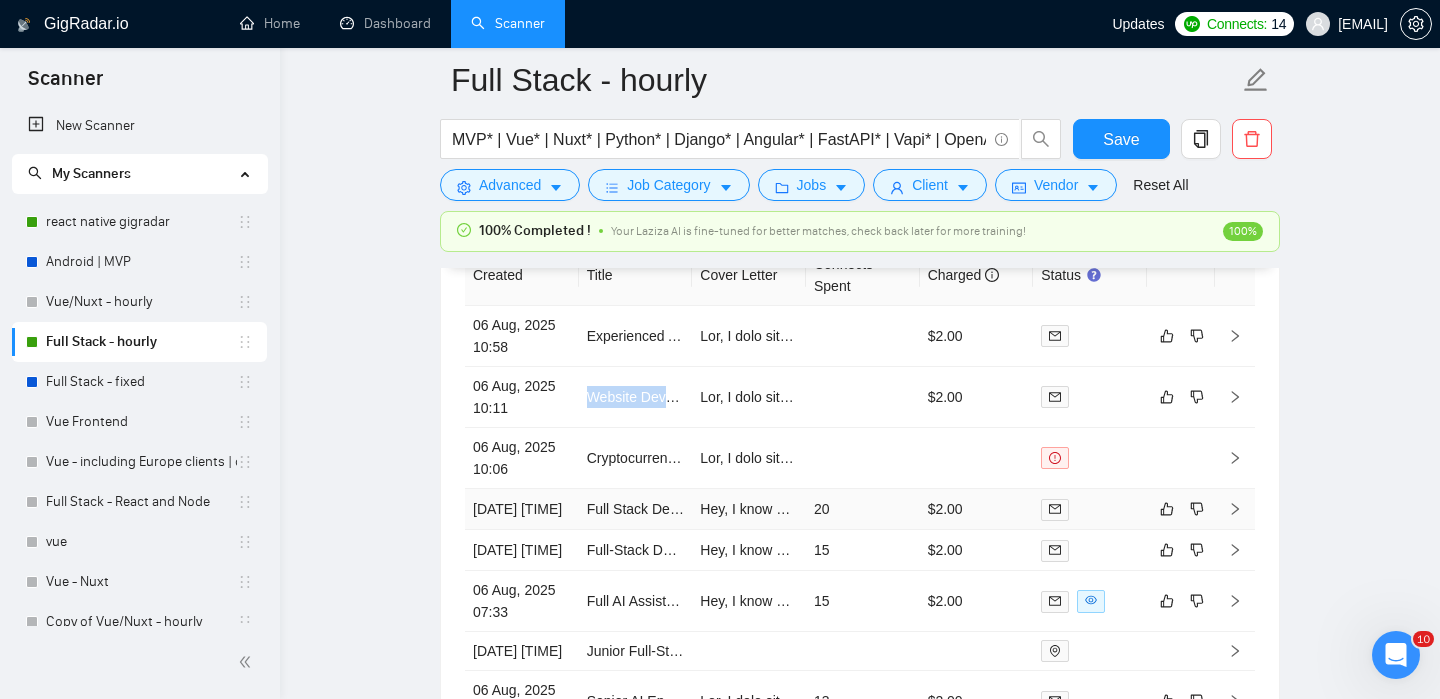 scroll, scrollTop: 5330, scrollLeft: 0, axis: vertical 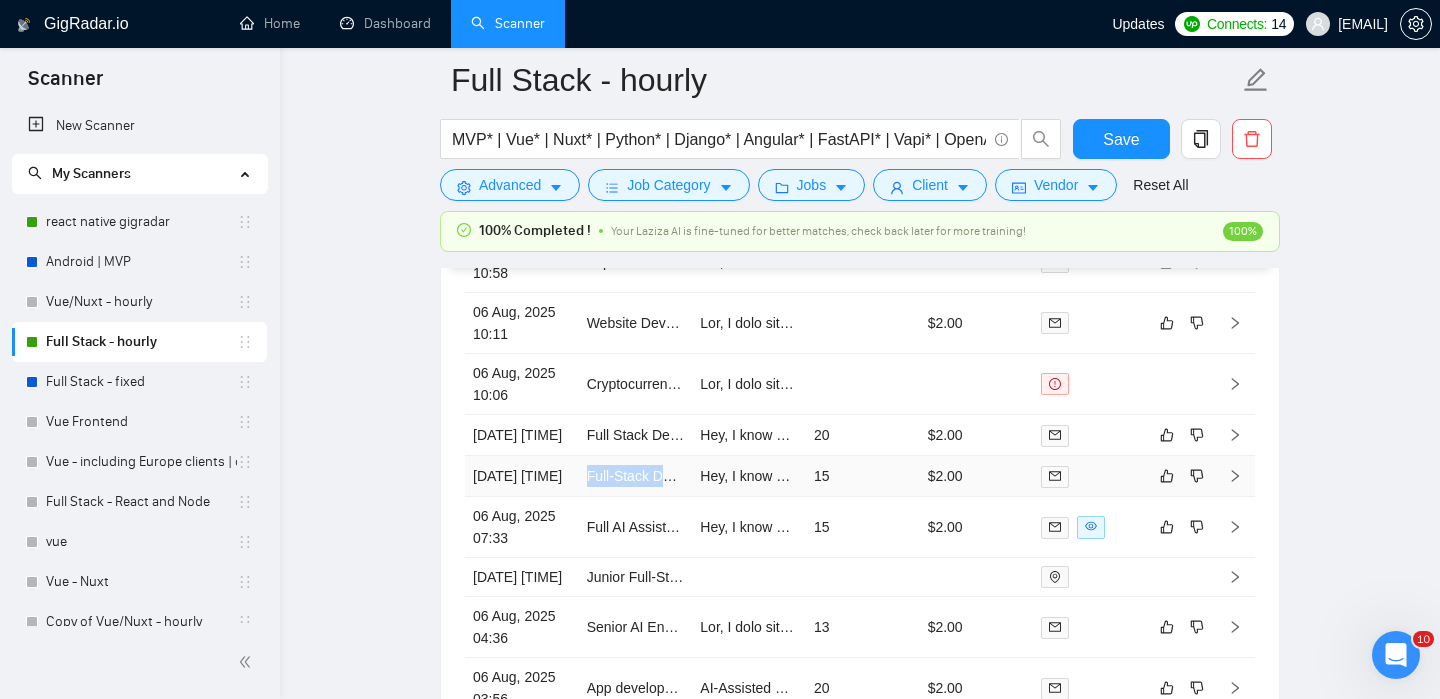 click 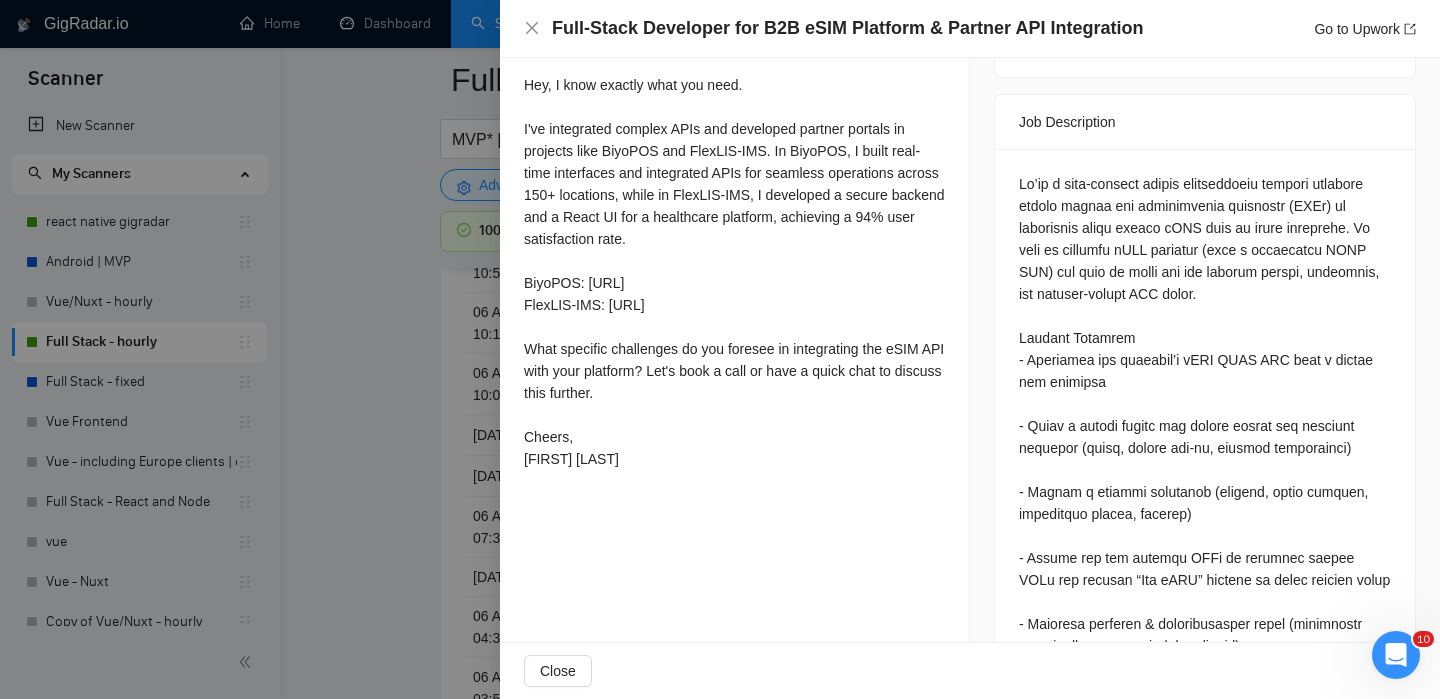 scroll, scrollTop: 804, scrollLeft: 0, axis: vertical 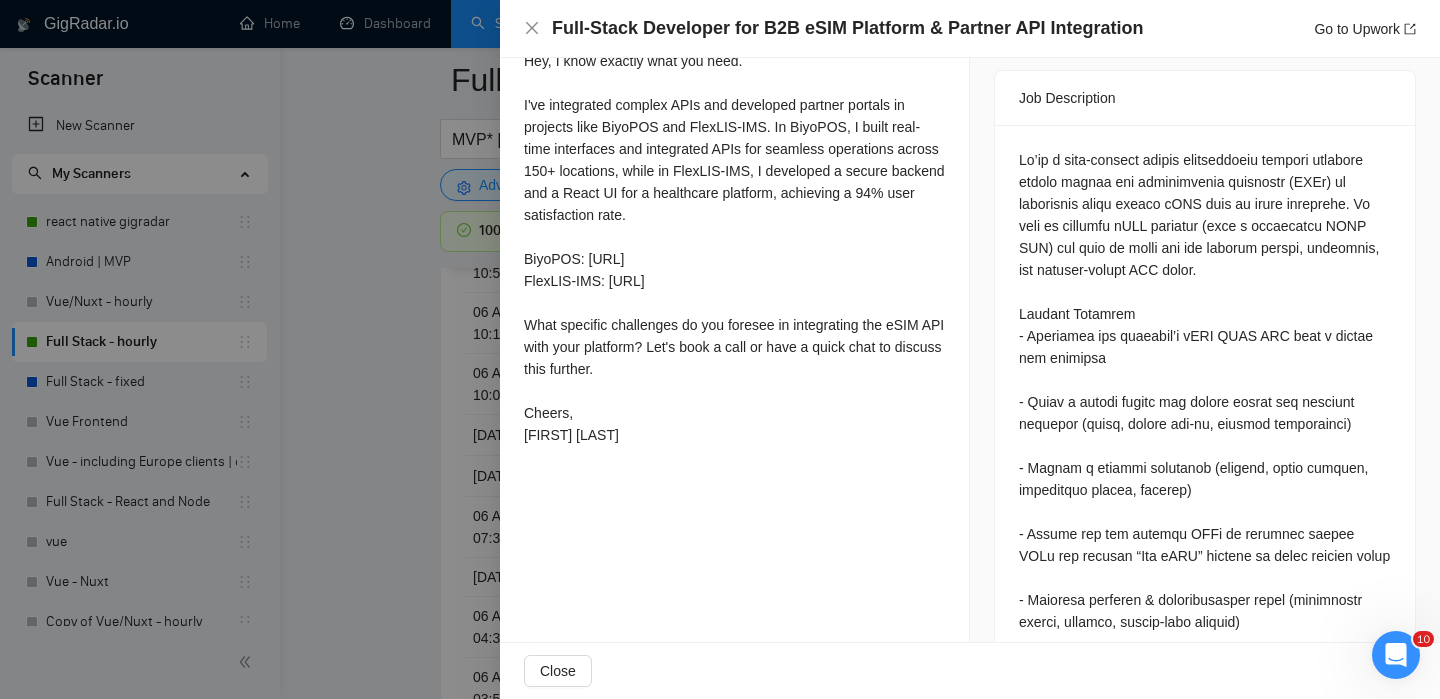 click at bounding box center [720, 349] 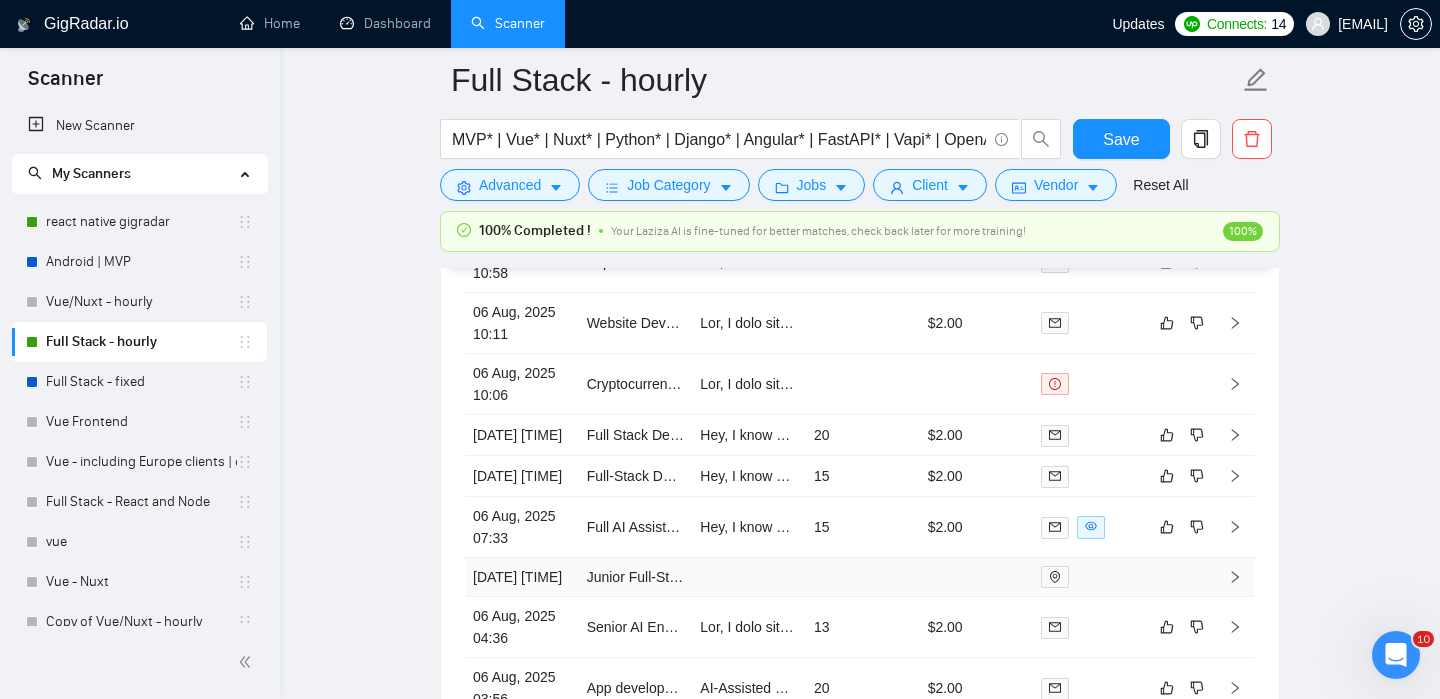 scroll, scrollTop: 5488, scrollLeft: 0, axis: vertical 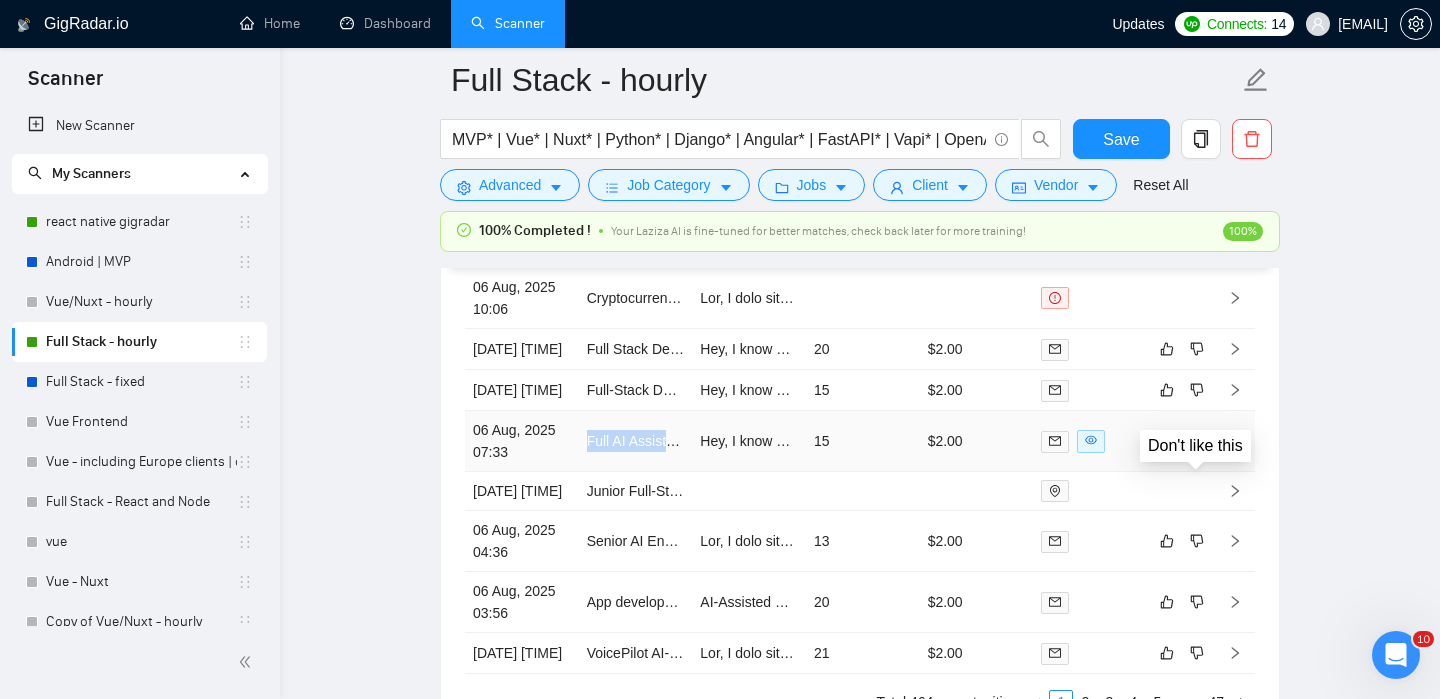 click at bounding box center [1235, 441] 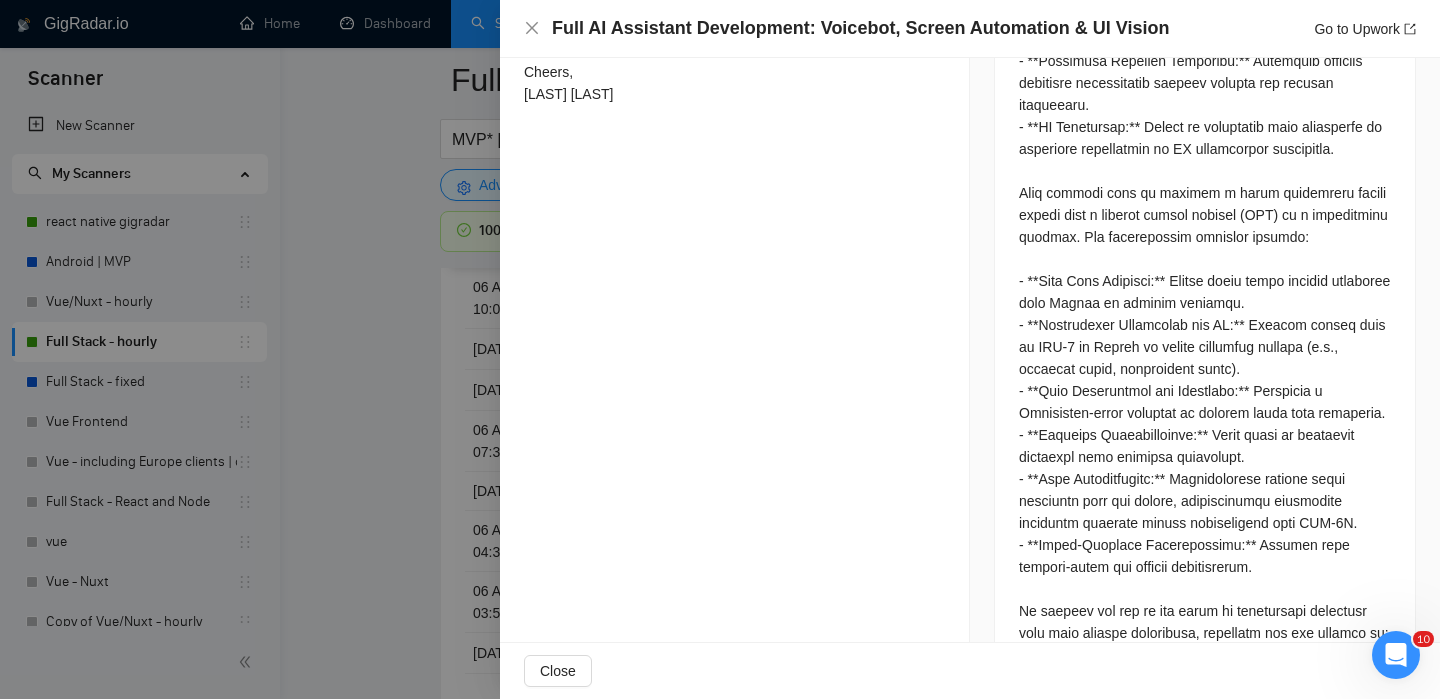 scroll, scrollTop: 1257, scrollLeft: 0, axis: vertical 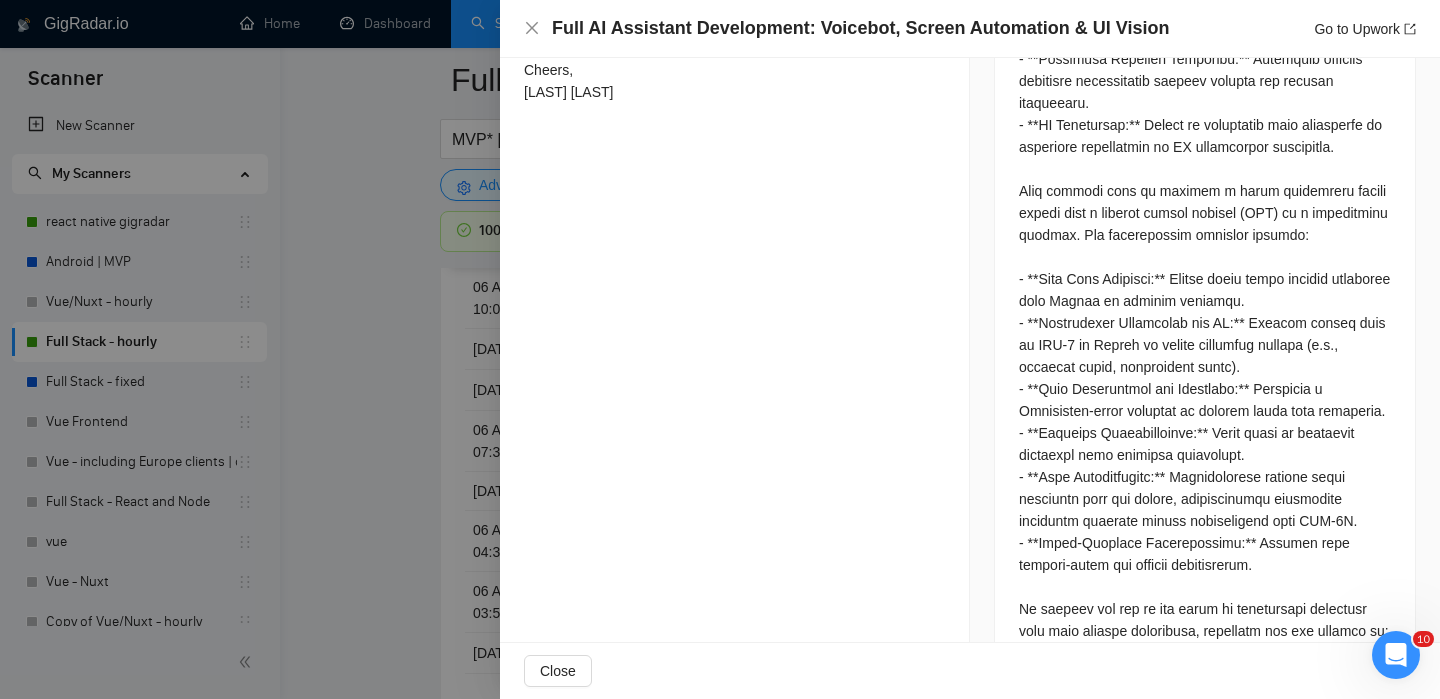 click at bounding box center (720, 349) 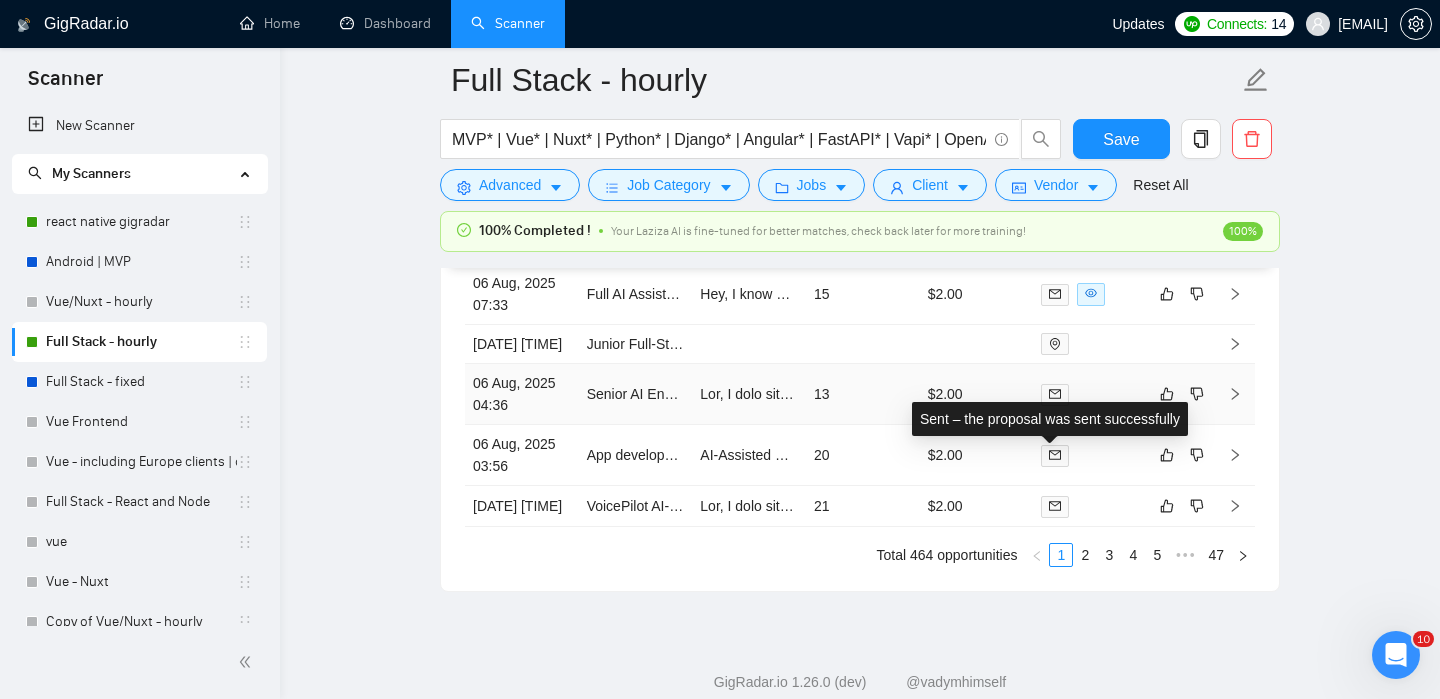 scroll, scrollTop: 5659, scrollLeft: 0, axis: vertical 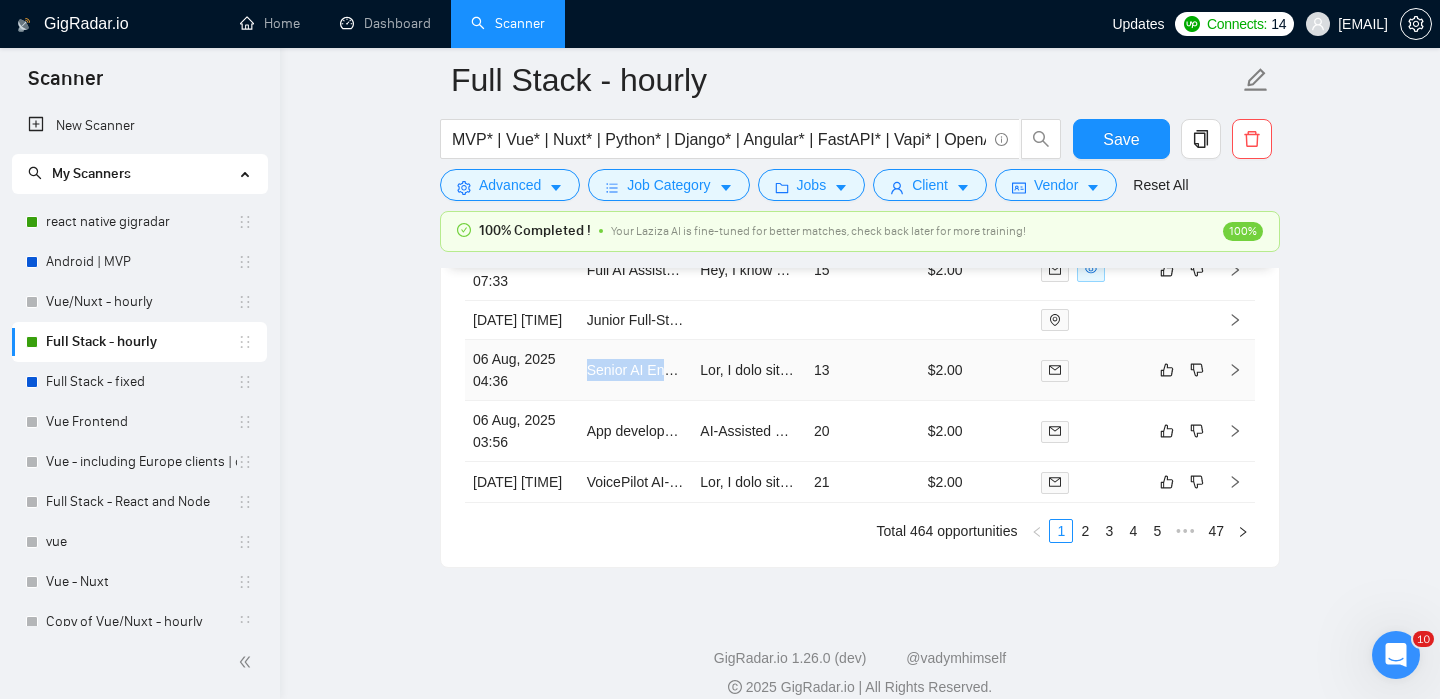 click 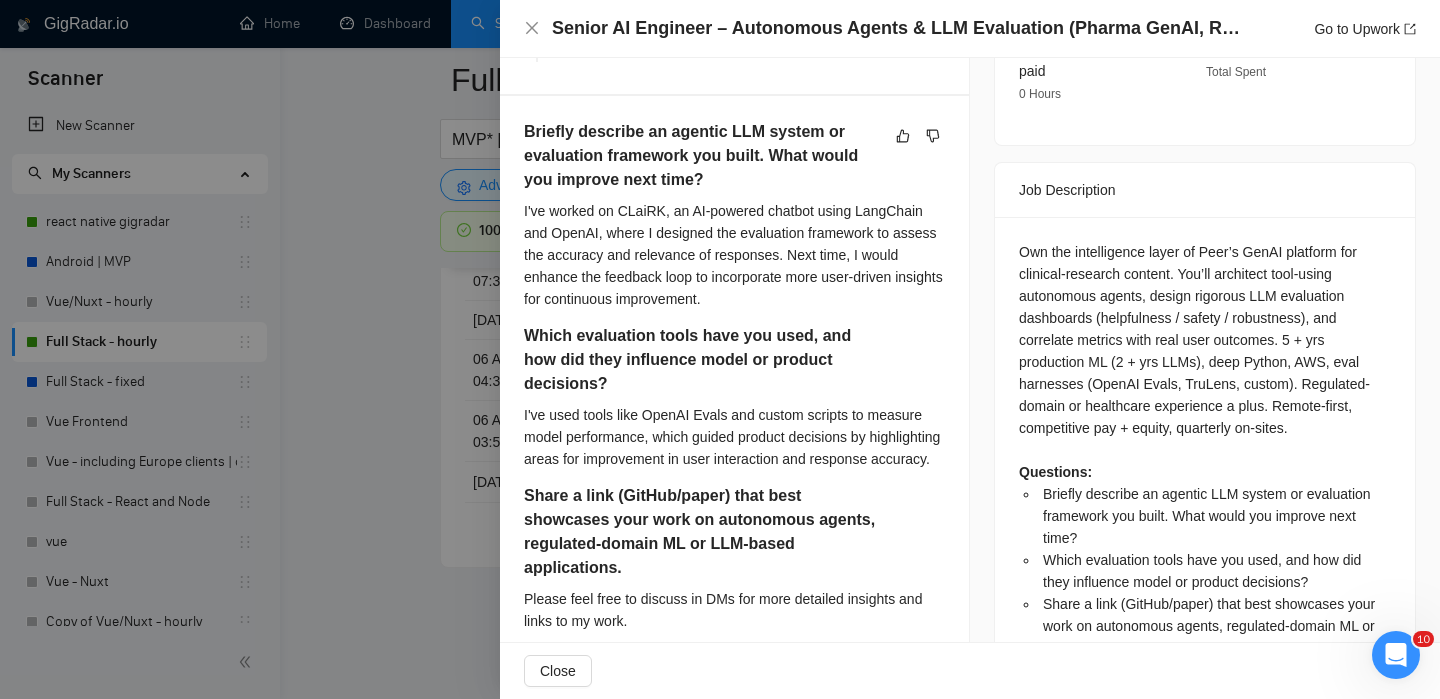 scroll, scrollTop: 685, scrollLeft: 0, axis: vertical 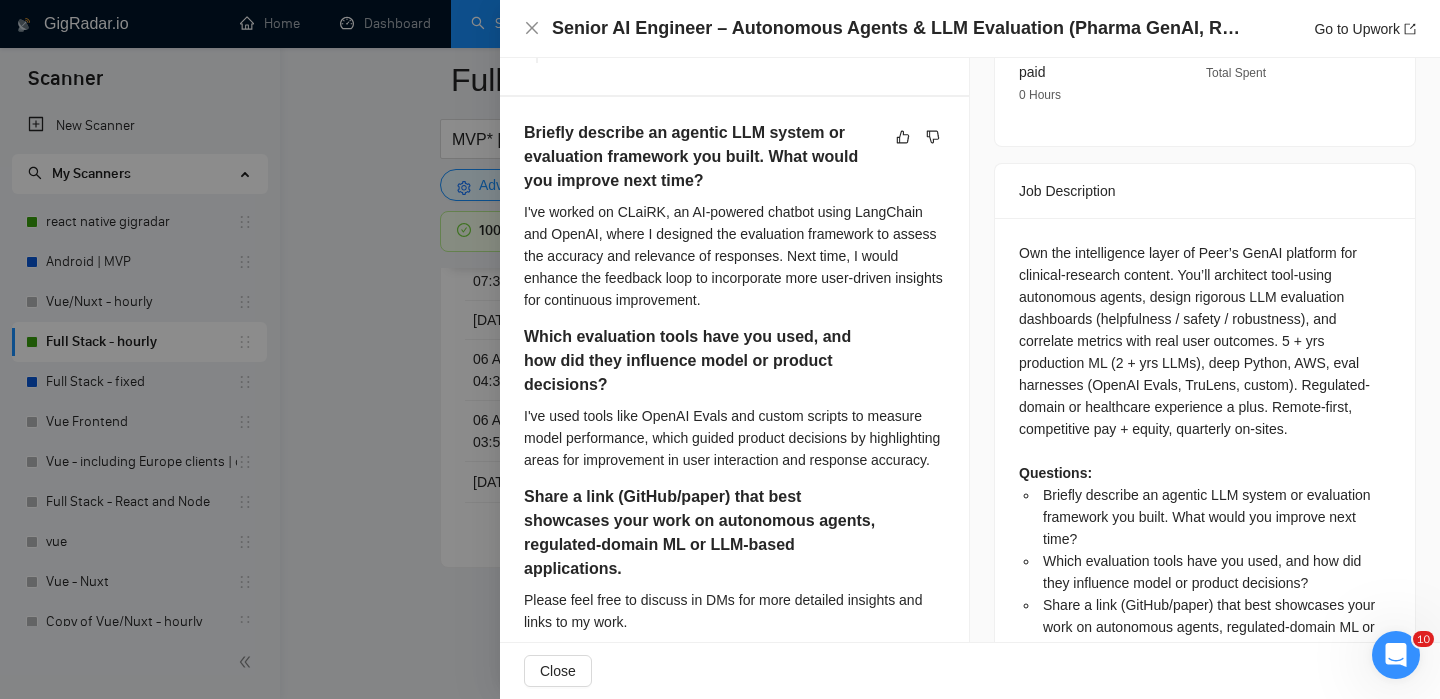 click at bounding box center [720, 349] 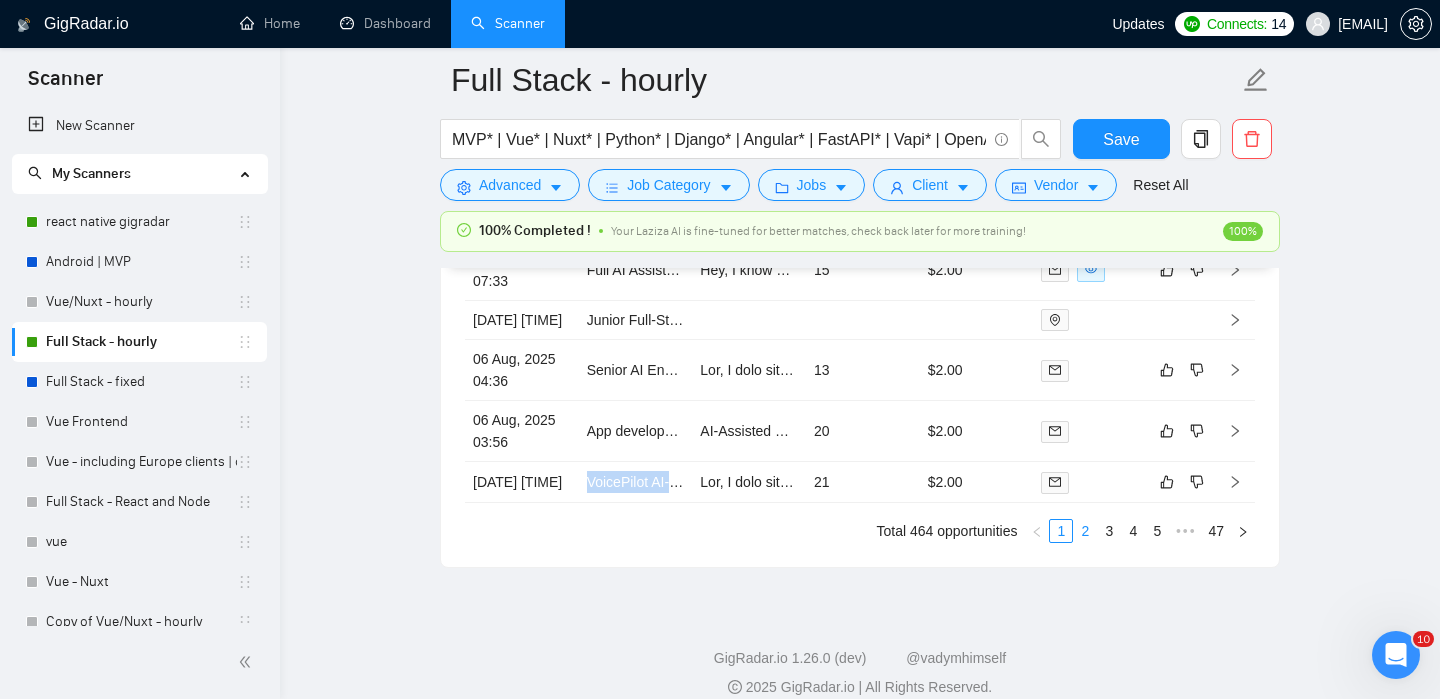 click on "2" at bounding box center [1085, 531] 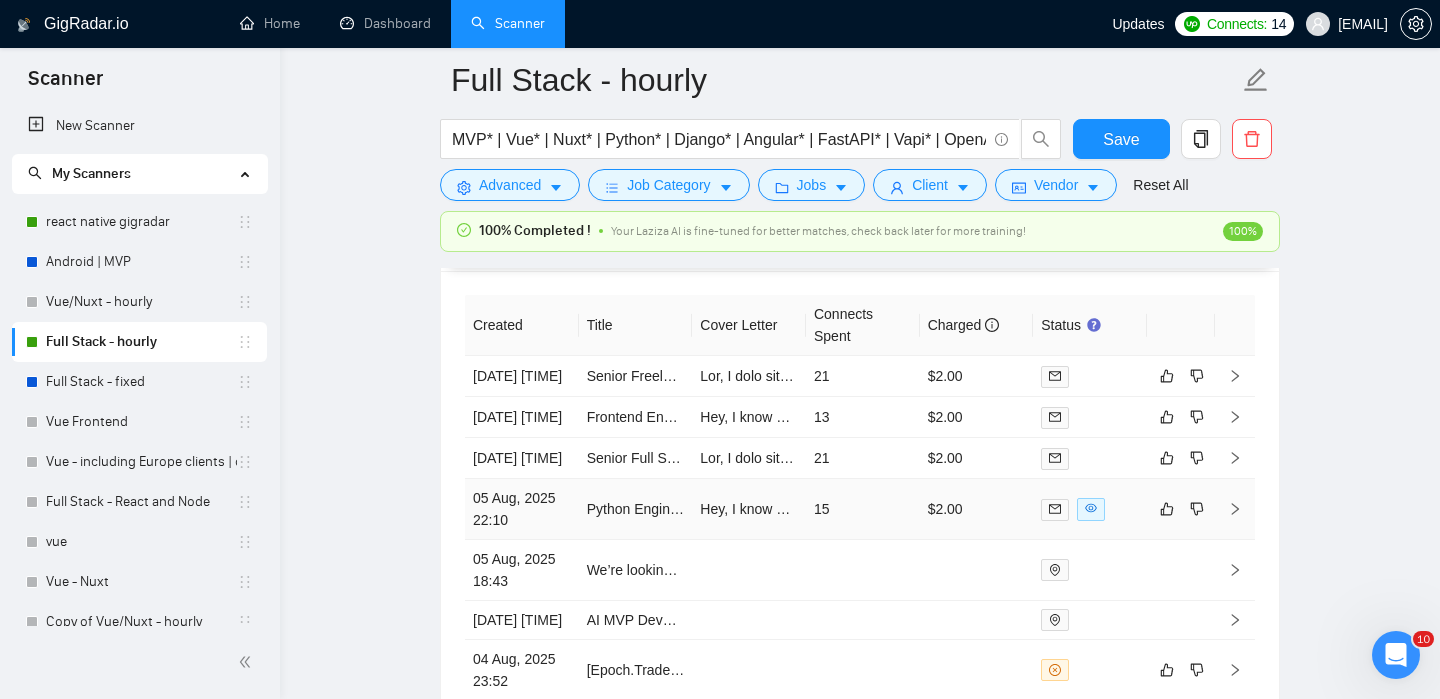 scroll, scrollTop: 5285, scrollLeft: 0, axis: vertical 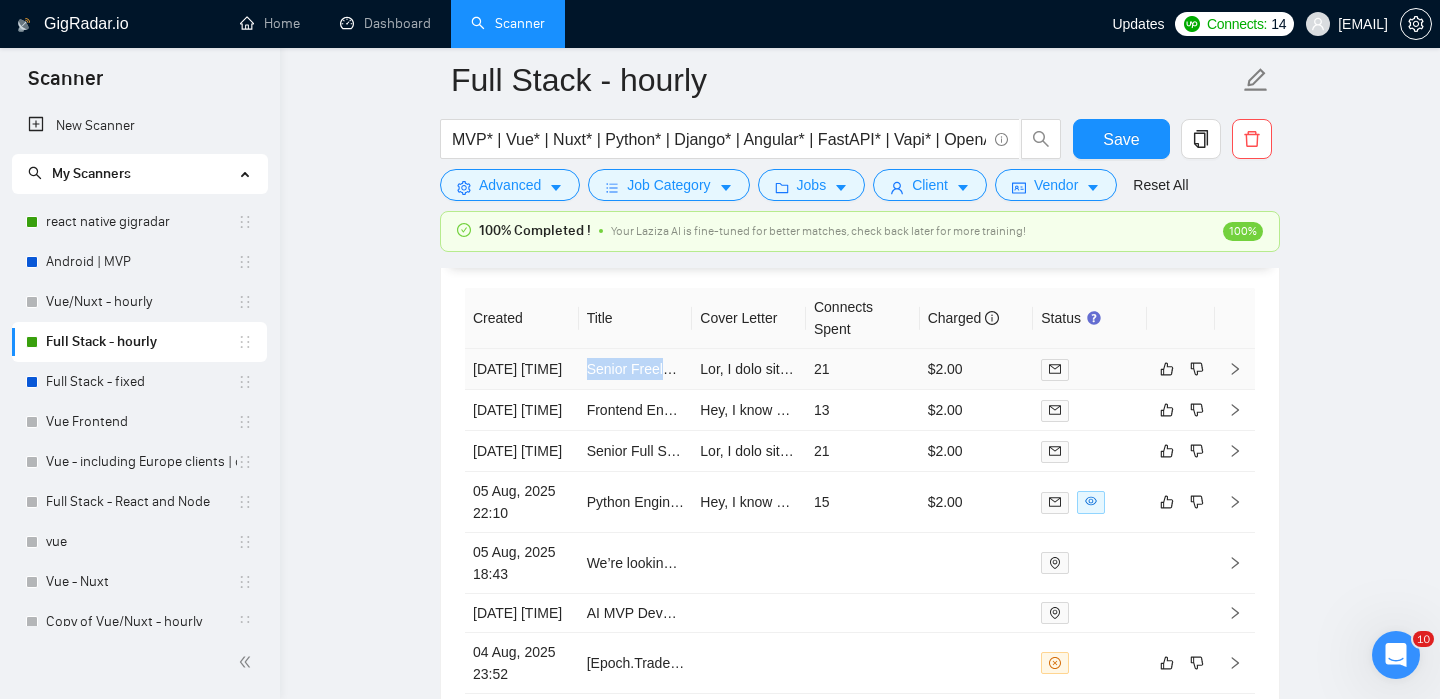 click at bounding box center (1235, 369) 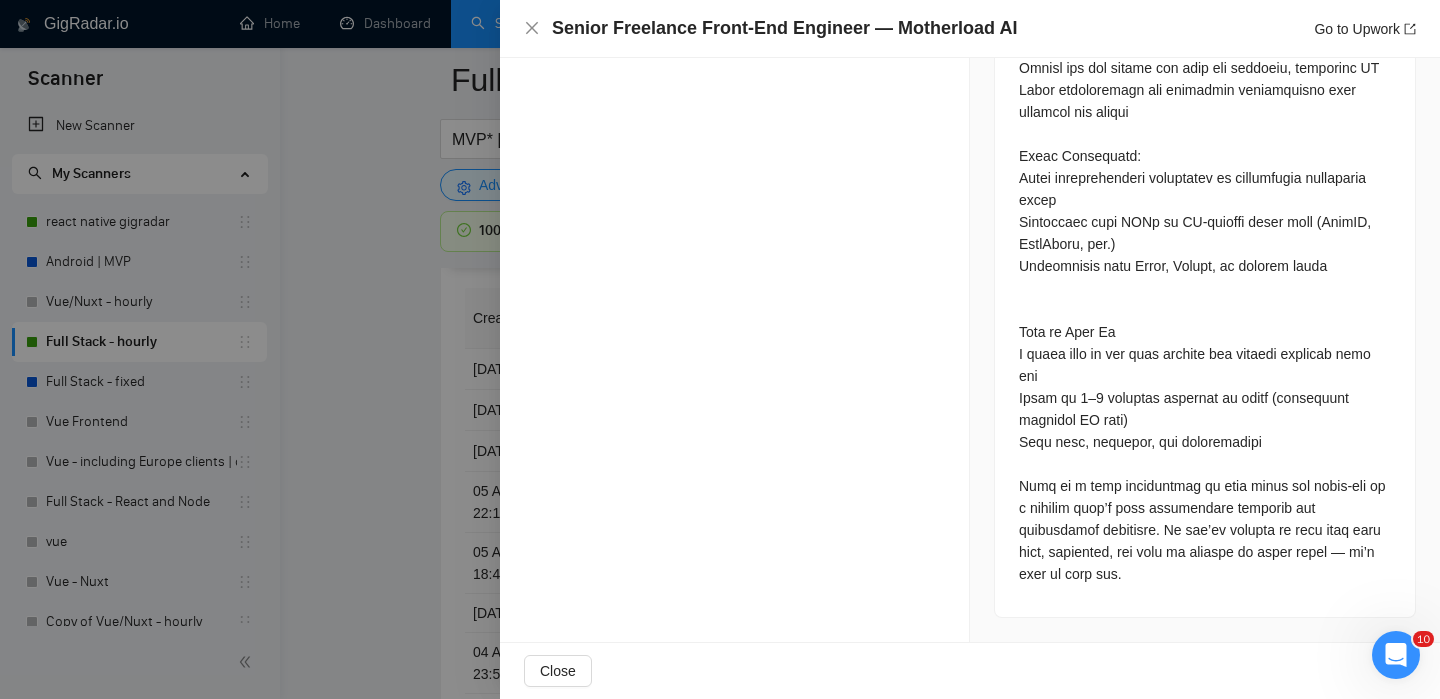 scroll, scrollTop: 2684, scrollLeft: 0, axis: vertical 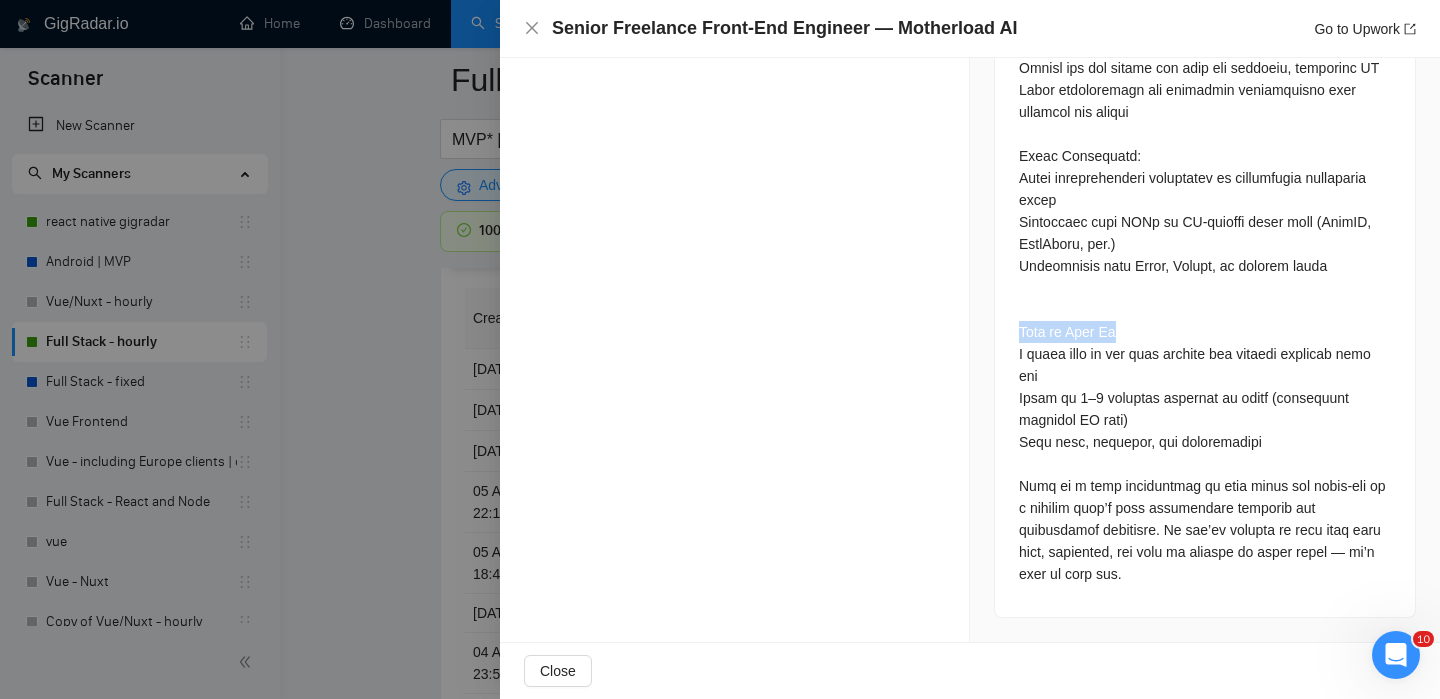 drag, startPoint x: 1128, startPoint y: 367, endPoint x: 1020, endPoint y: 374, distance: 108.226616 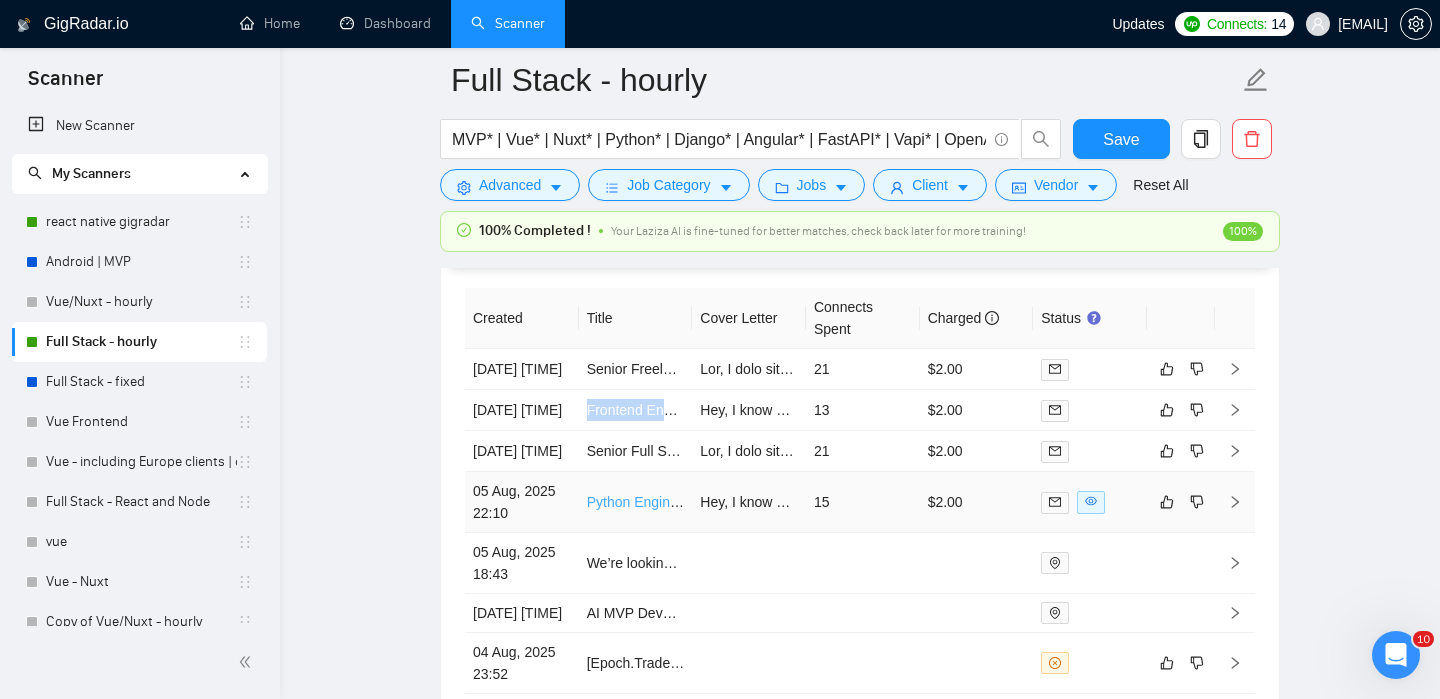 scroll, scrollTop: 5334, scrollLeft: 0, axis: vertical 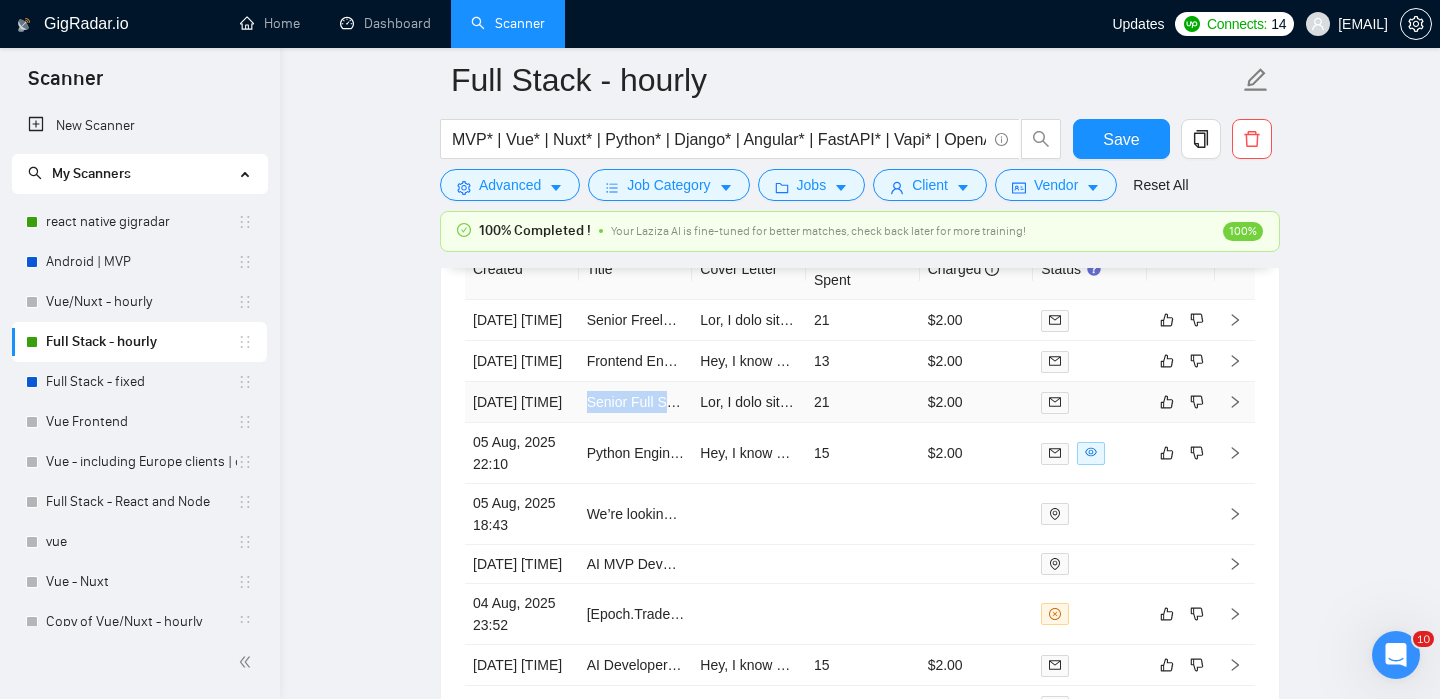click 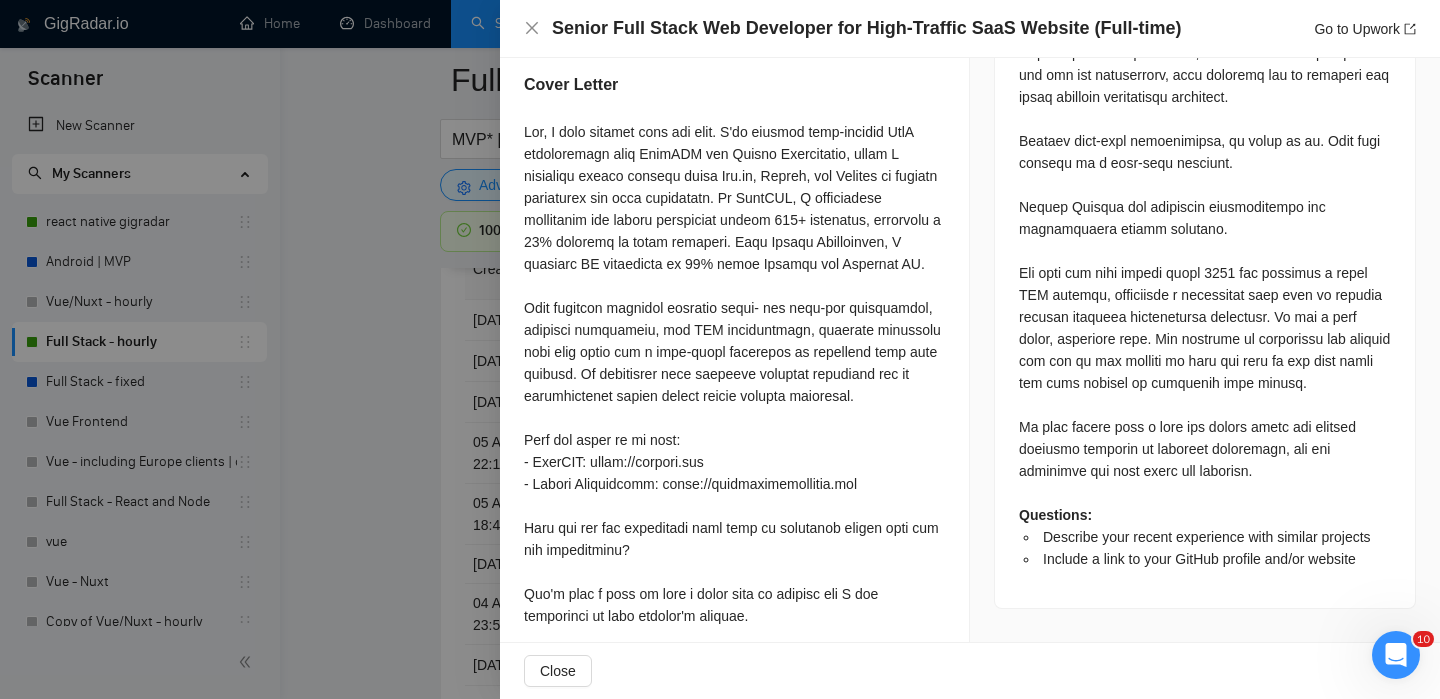 scroll, scrollTop: 1190, scrollLeft: 0, axis: vertical 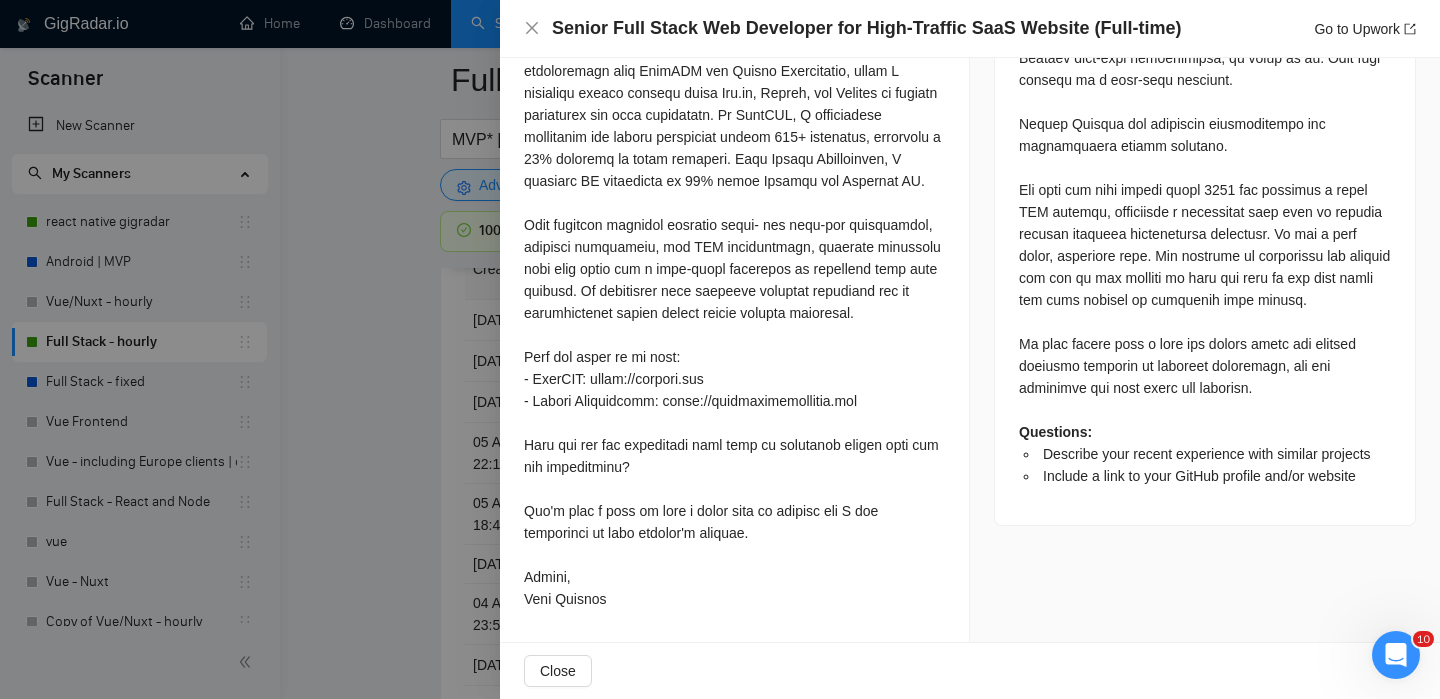 click on "Describe your recent experience with similar projects Recently, I've worked on high-traffic SaaS applications like BiyoPOS and Simply Stakeholder. At BiyoPOS, I developed a robust POS system using Vue.js and Django, enhancing operations across 150+ locations. For Simply Stakeholder, I improved UI engagement by 40% using Angular and Material UI, focusing on stakeholder management solutions. Include a link to your GitHub profile and/or website https://github.com/syedsaadmahmood  Cover Letter" at bounding box center [734, 149] 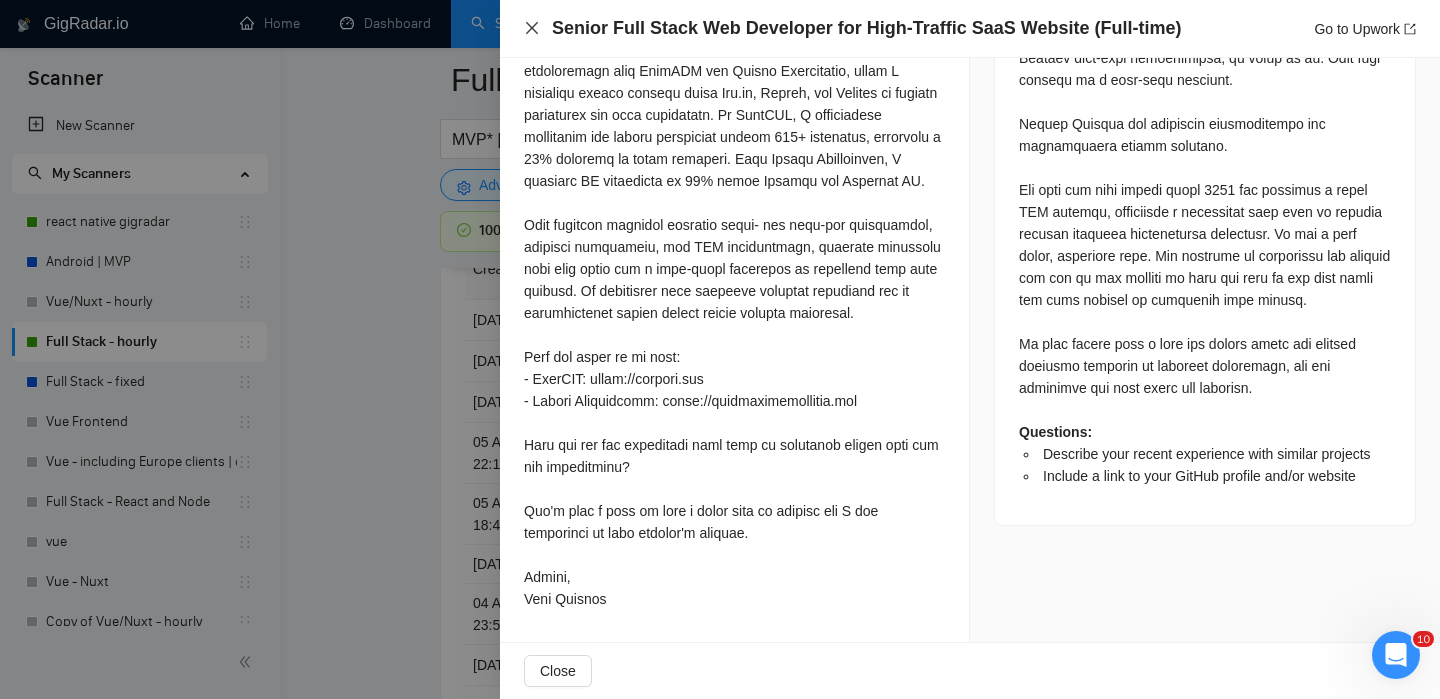 click 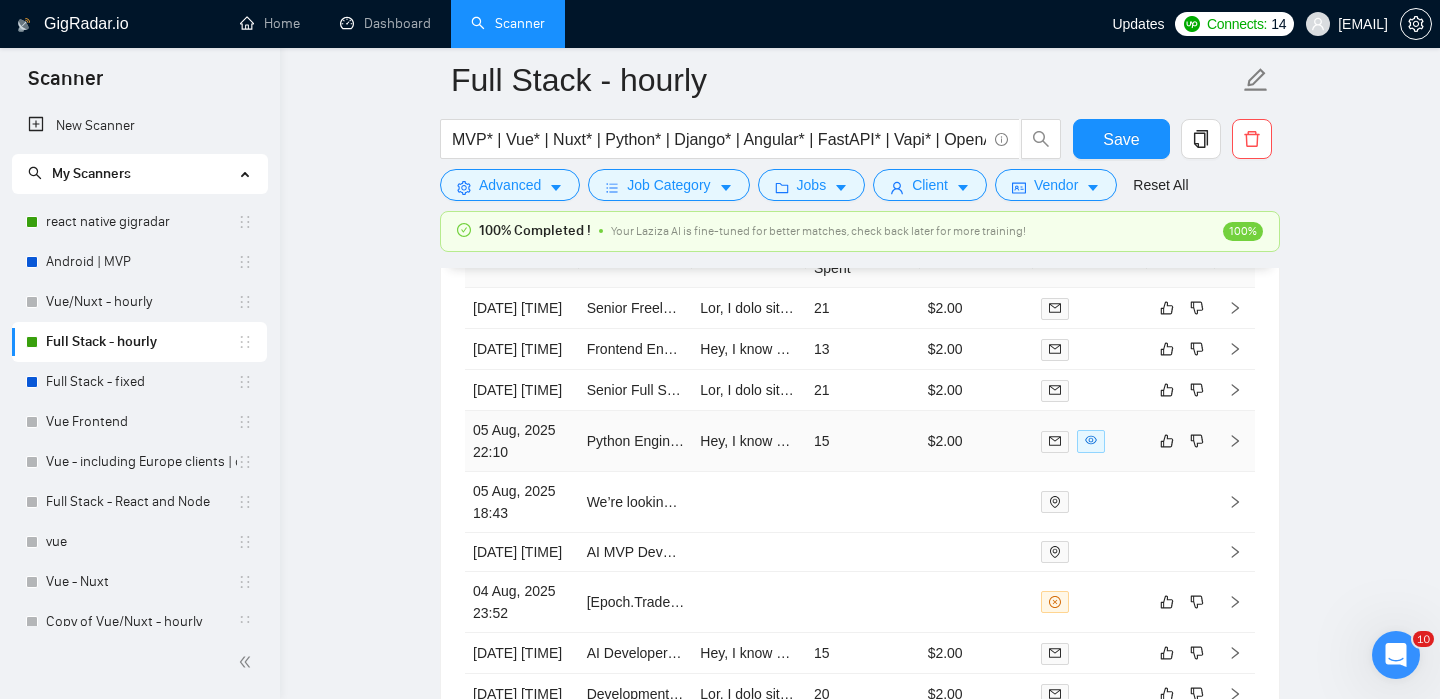 scroll, scrollTop: 5343, scrollLeft: 0, axis: vertical 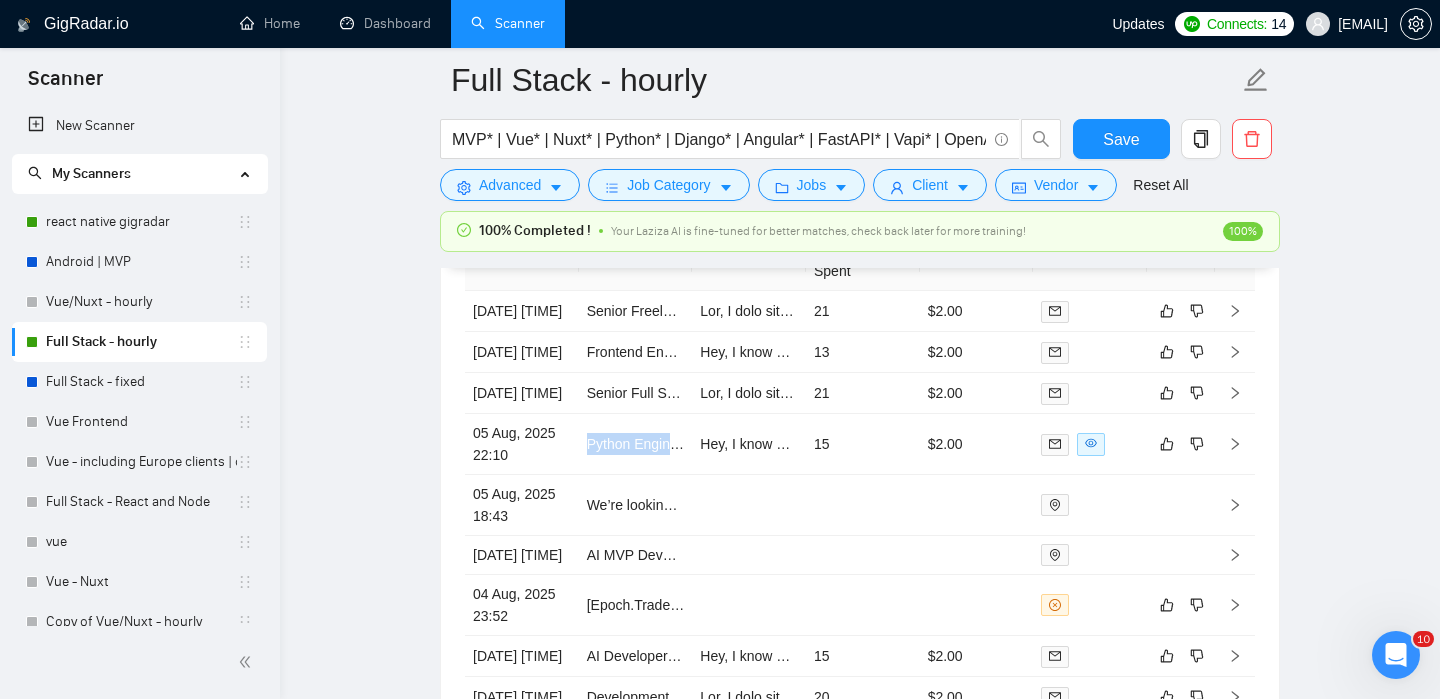 click on "Full Stack - hourly MVP* | Vue* | Nuxt* | Python* | Django* | Angular* | FastAPI* | Vapi* | OpenAI* | LLM* | AI* | Chatbot* | "Chat bot" ("front-end" | frontend* | "front end" | "full-stack" | full-stack* | "full-stack" | Backend* | "Back-end" | "Back - end" | "Back end" | "AI Engineer") Save Advanced   Job Category   Jobs   Client   Vendor   Reset All 100% Completed ! Your Laziza AI is fine-tuned for better matches, check back later for more training! 100% Preview Results Insights NEW Alerts Auto Bidder Auto Bidding Enabled Auto Bidding Enabled: ON Auto Bidder Schedule Auto Bidding Type: Automated (recommended) Semi-automated Auto Bidding Schedule: 24/7 Custom Custom Auto Bidder Schedule Repeat every week on Monday Tuesday Wednesday Thursday Friday Saturday Sunday Active Hours ( Asia/Karachi ): From: To: ( 24  hours) Asia/Karachi Auto Bidding Type Select your bidding algorithm: Choose the algorithm for you bidding. The price per proposal does not include your connects expenditure. Template Bidder 0.50 1.00" at bounding box center [860, -2221] 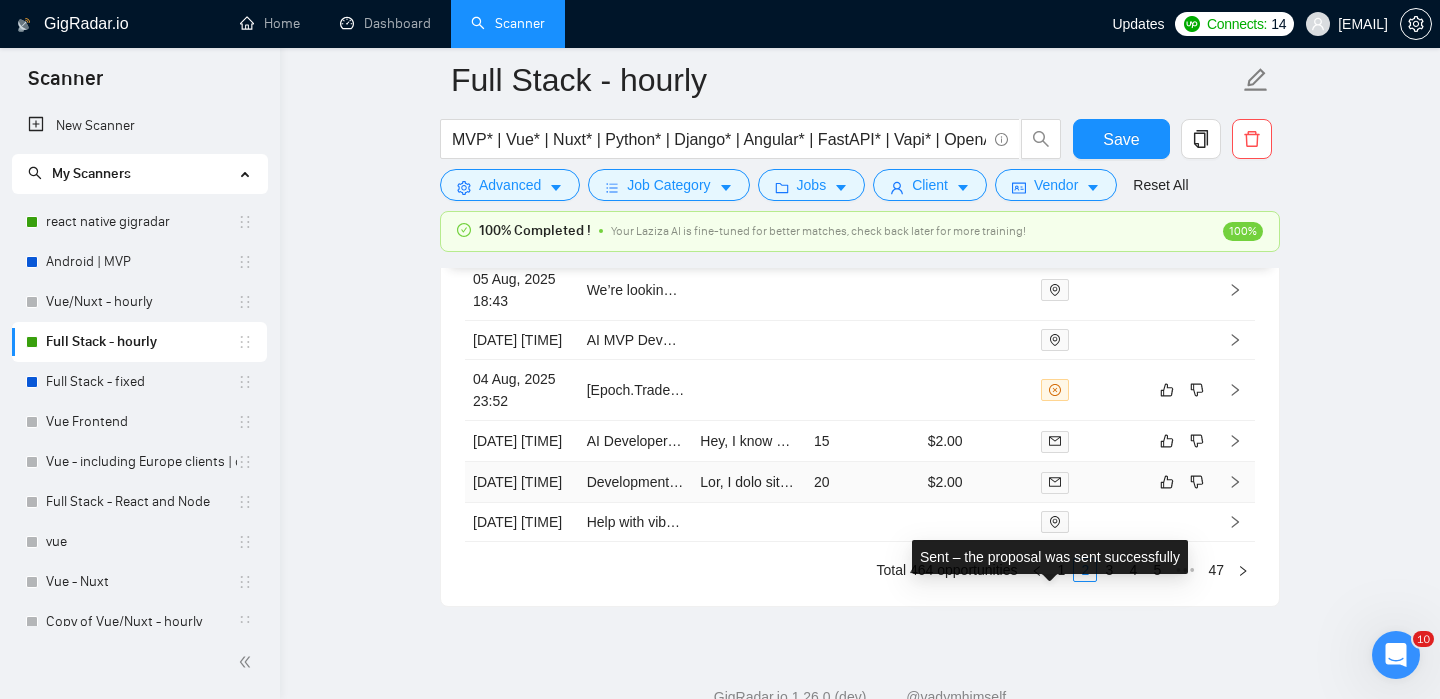 scroll, scrollTop: 5662, scrollLeft: 0, axis: vertical 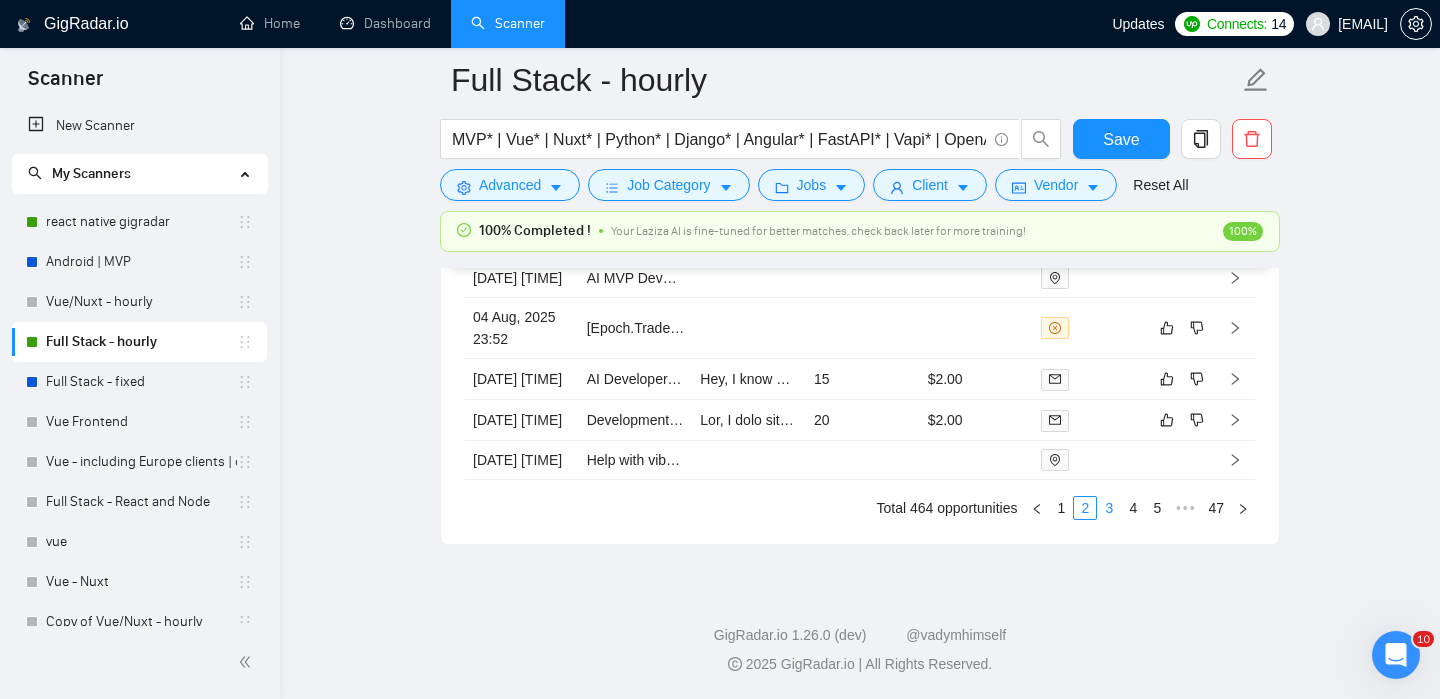 click on "3" at bounding box center (1109, 508) 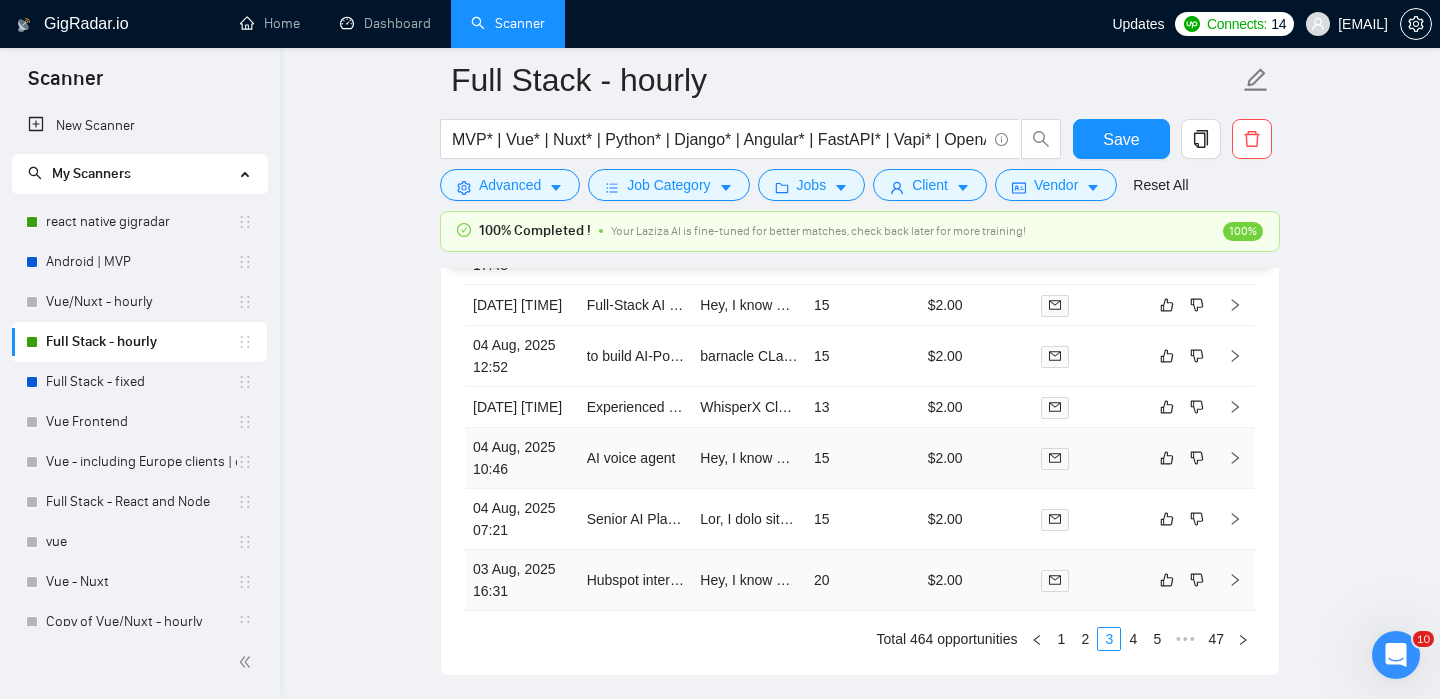 scroll, scrollTop: 5763, scrollLeft: 0, axis: vertical 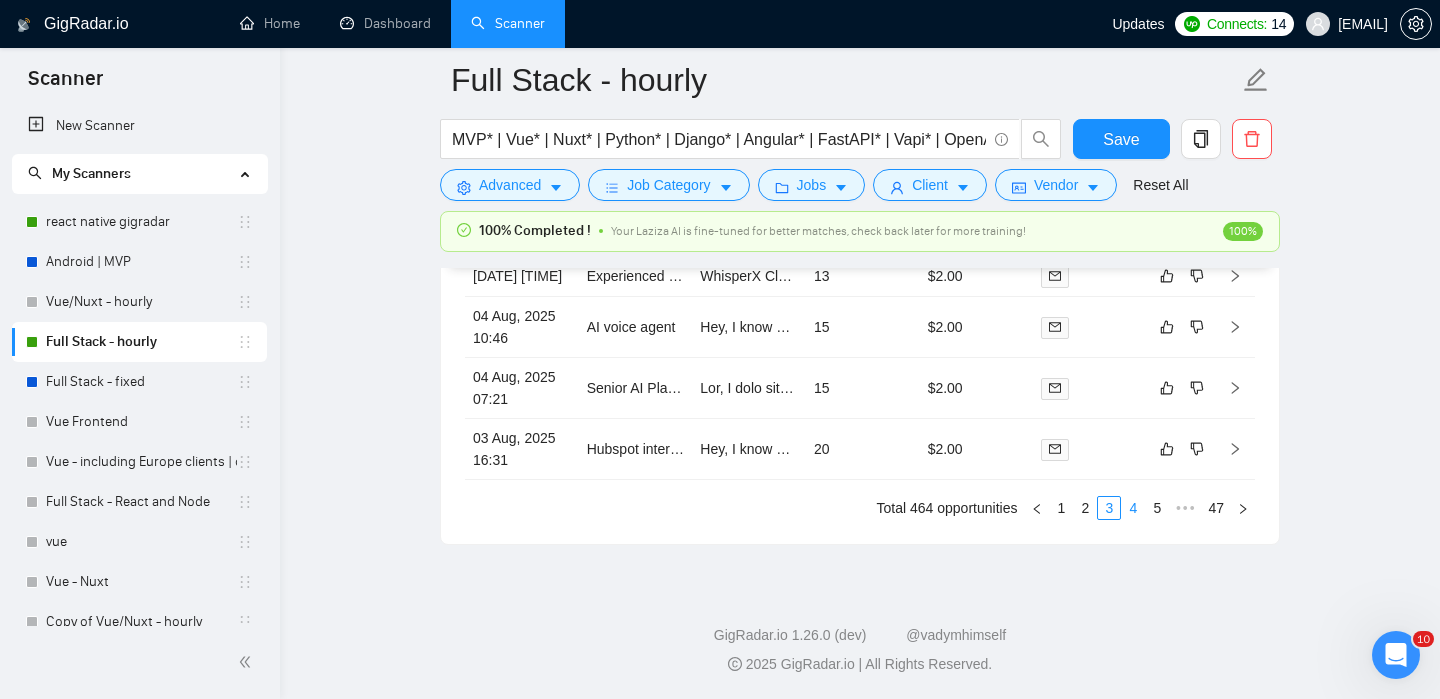 click on "4" at bounding box center (1133, 508) 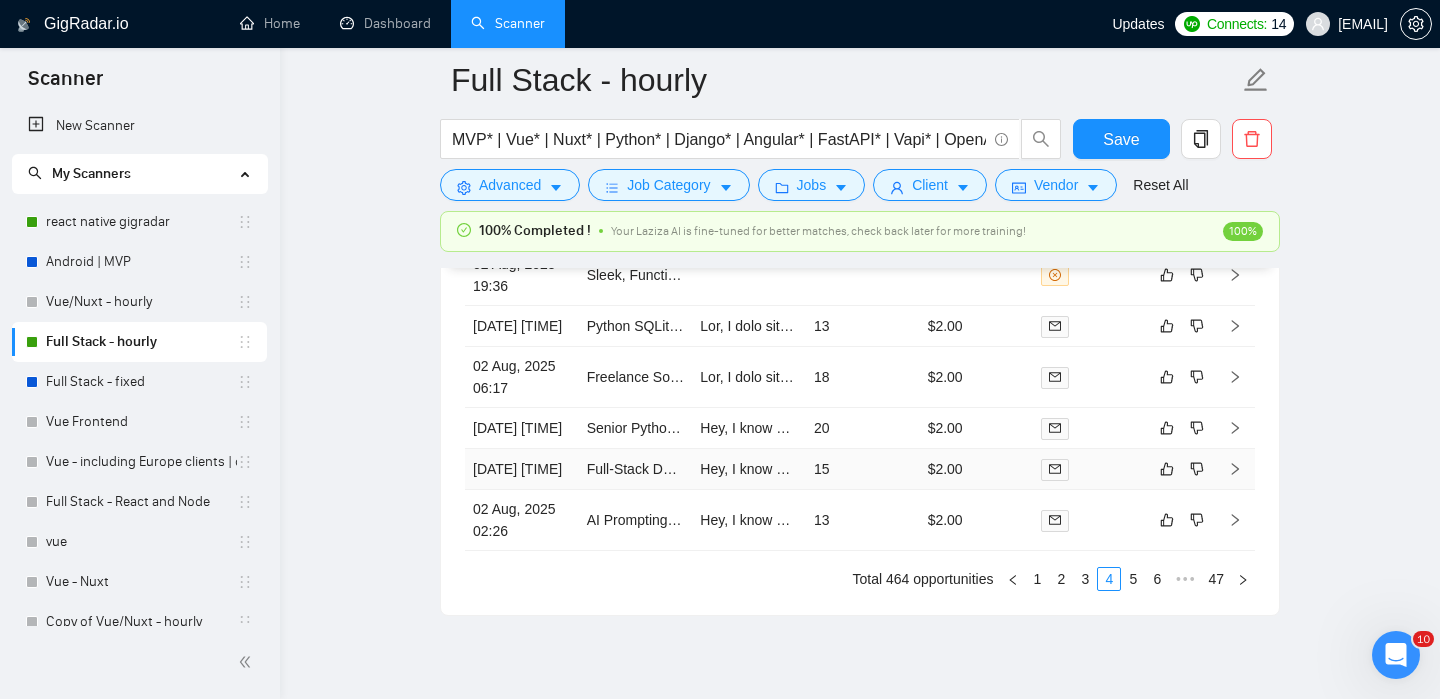 scroll, scrollTop: 5704, scrollLeft: 0, axis: vertical 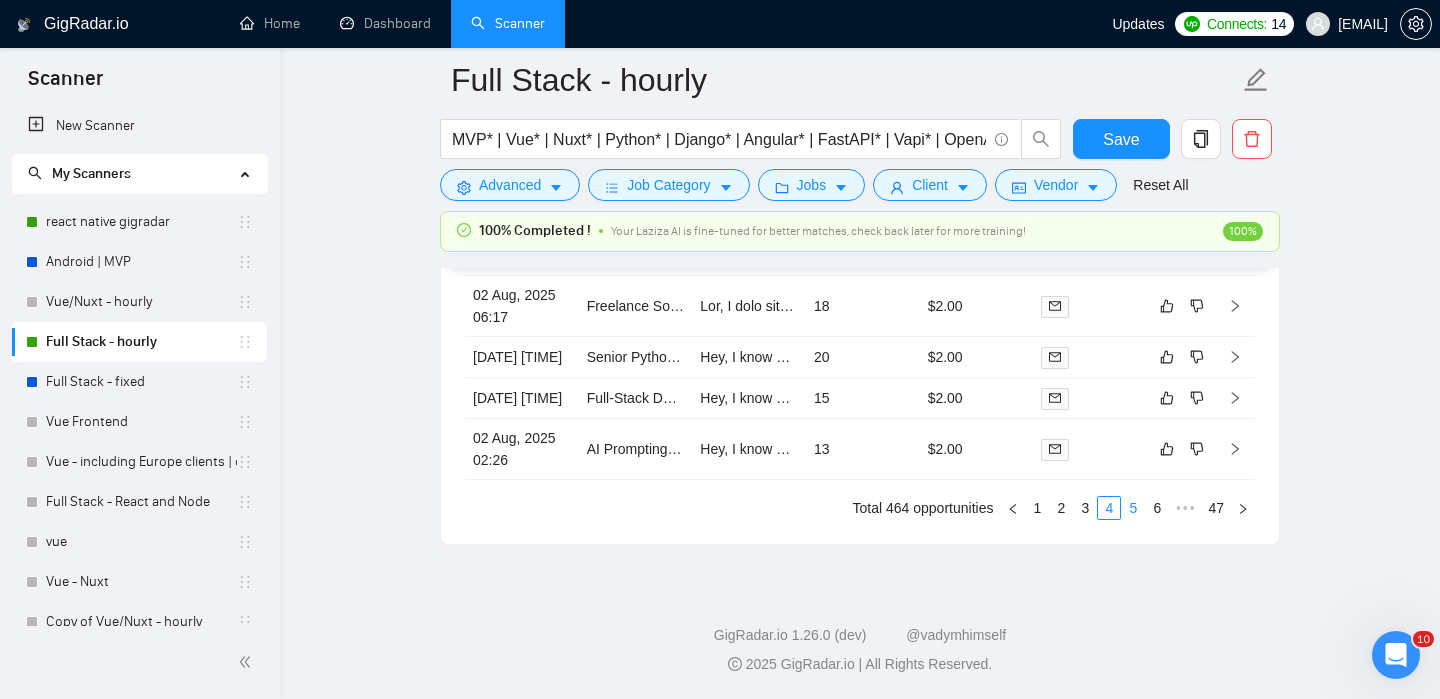 click on "5" at bounding box center (1133, 508) 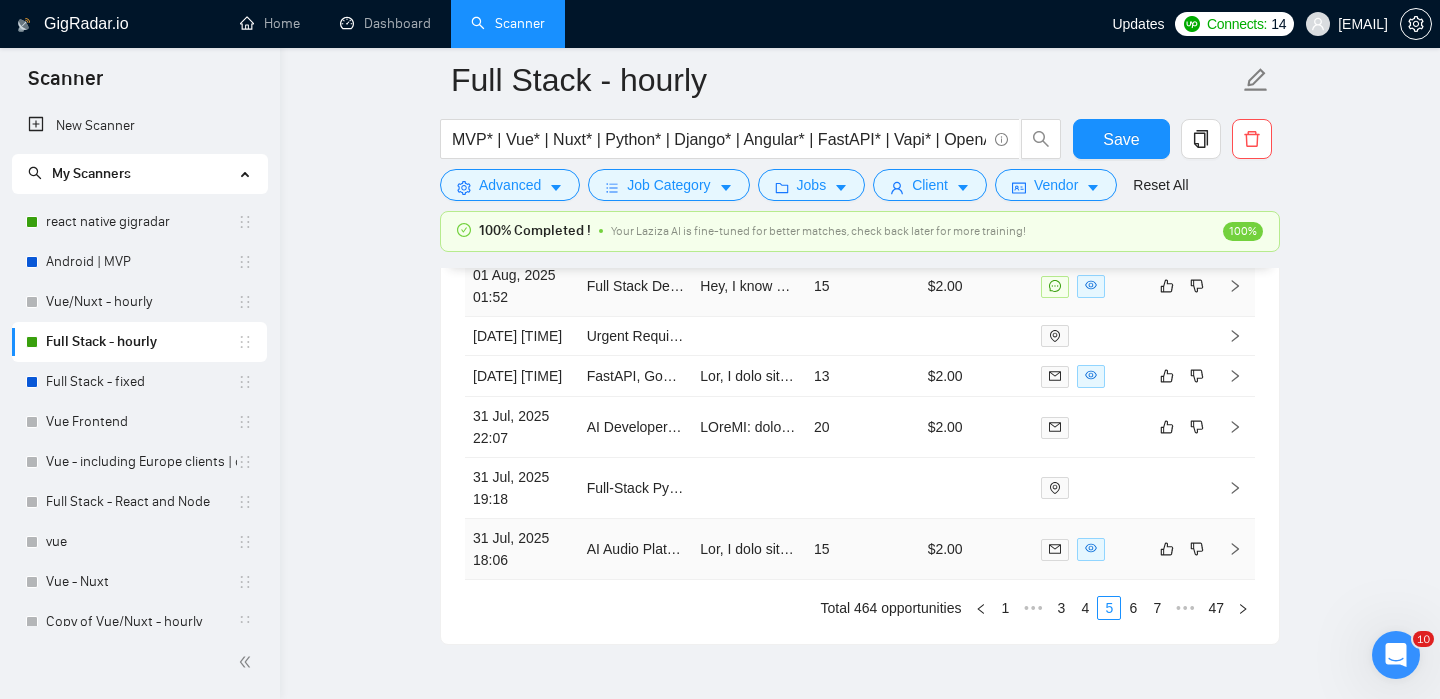 scroll, scrollTop: 5608, scrollLeft: 0, axis: vertical 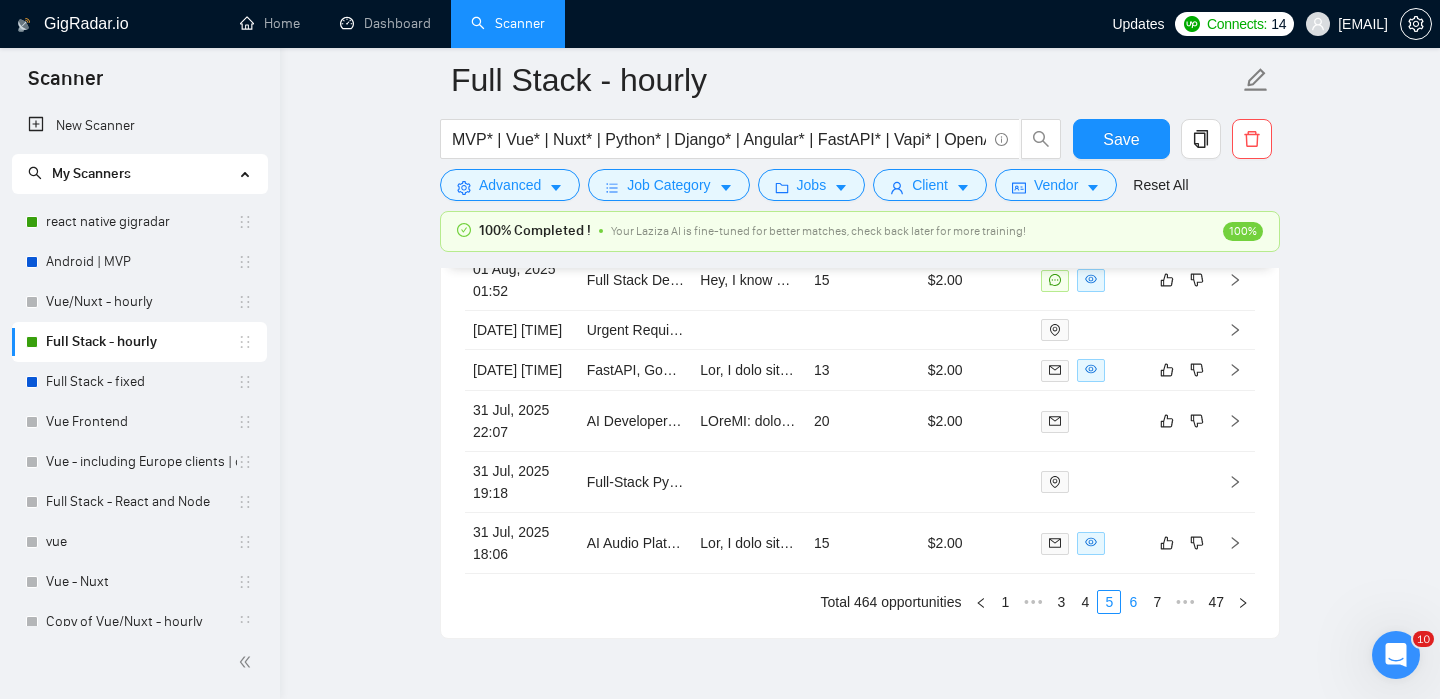 click on "6" at bounding box center (1133, 602) 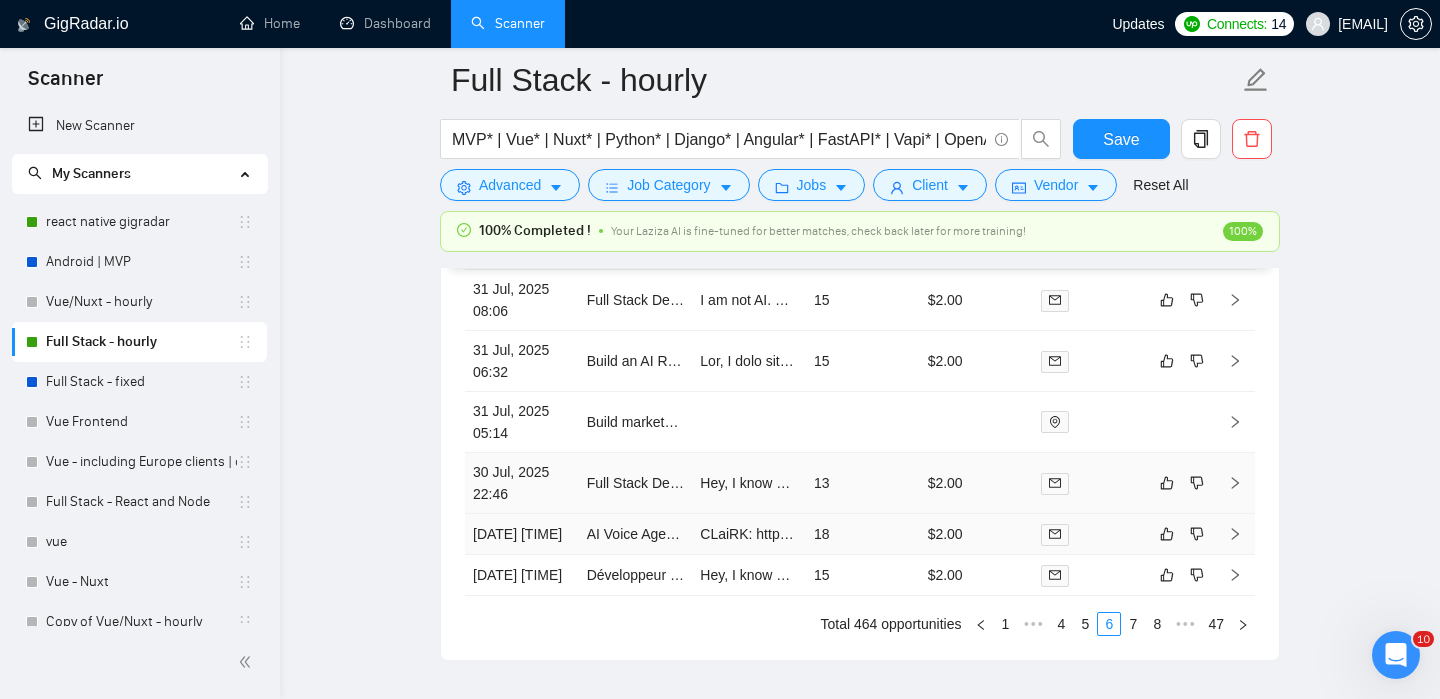 scroll, scrollTop: 5597, scrollLeft: 0, axis: vertical 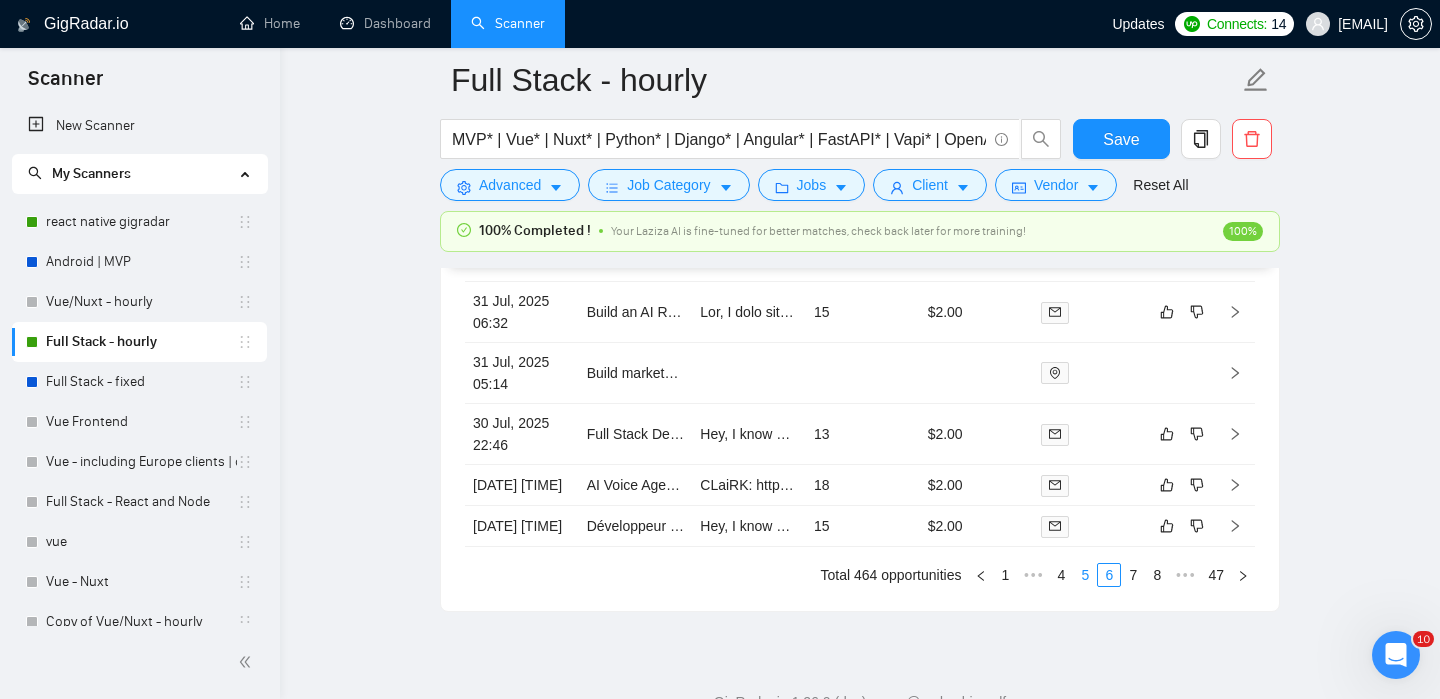 click on "5" at bounding box center (1085, 575) 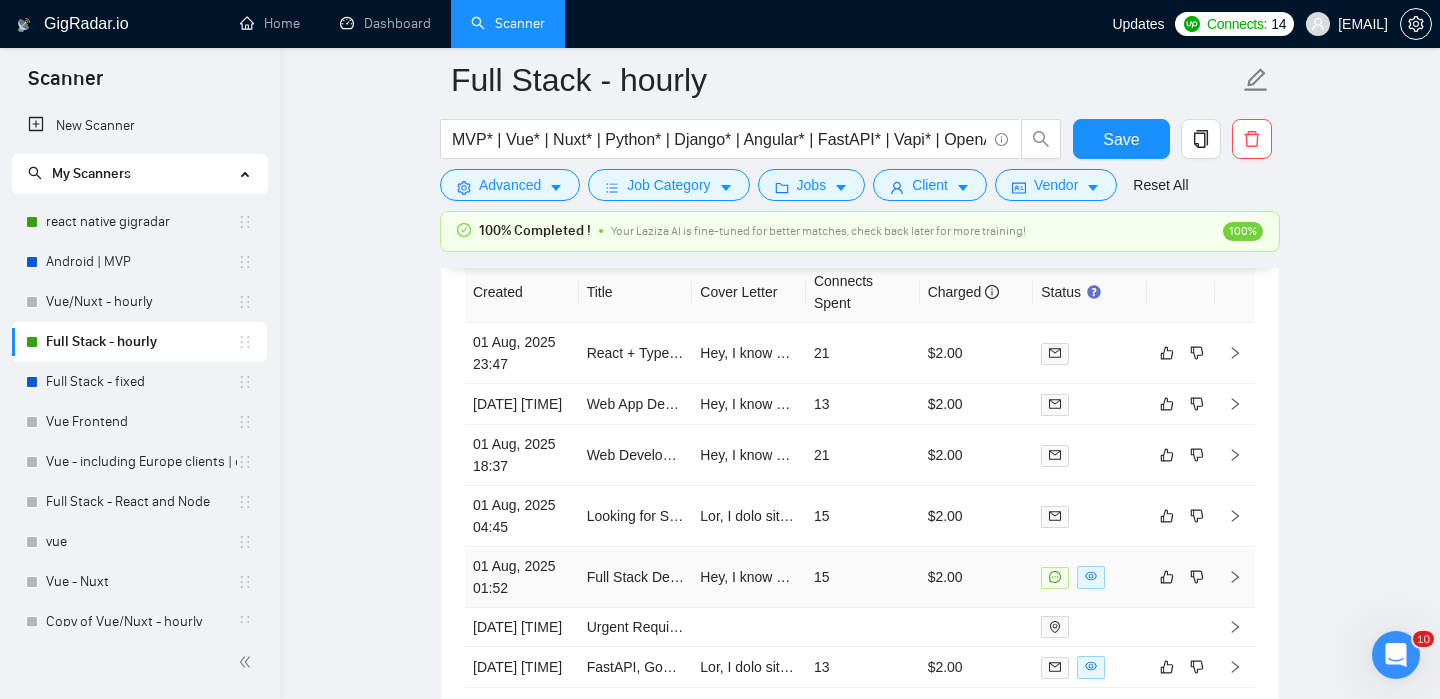 scroll, scrollTop: 5307, scrollLeft: 0, axis: vertical 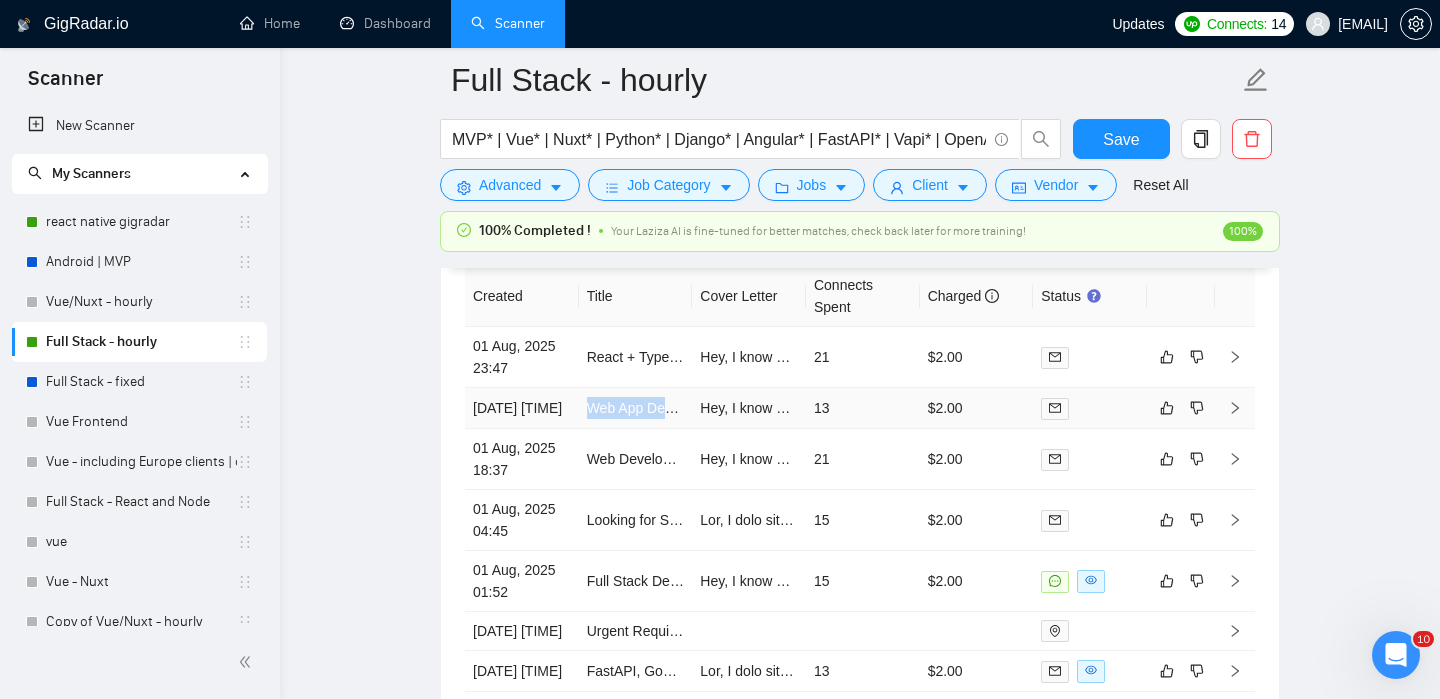 click 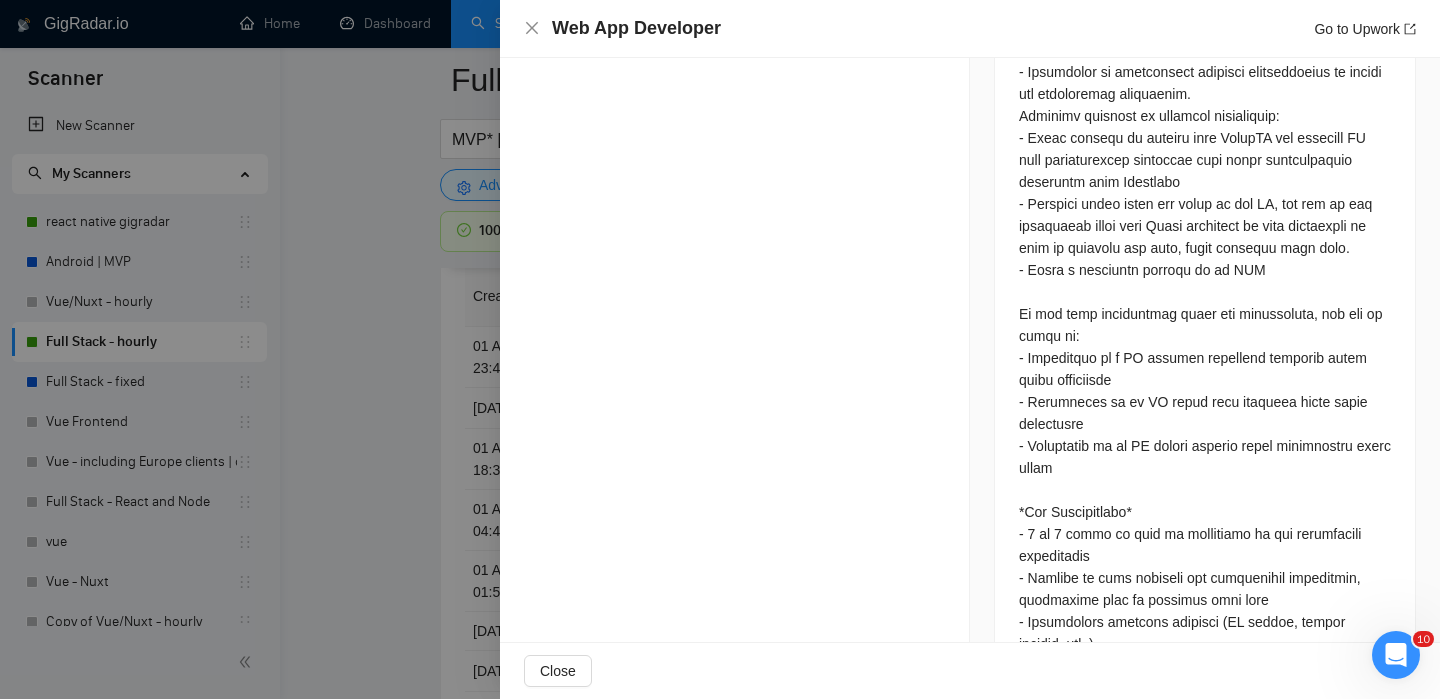 scroll, scrollTop: 1362, scrollLeft: 0, axis: vertical 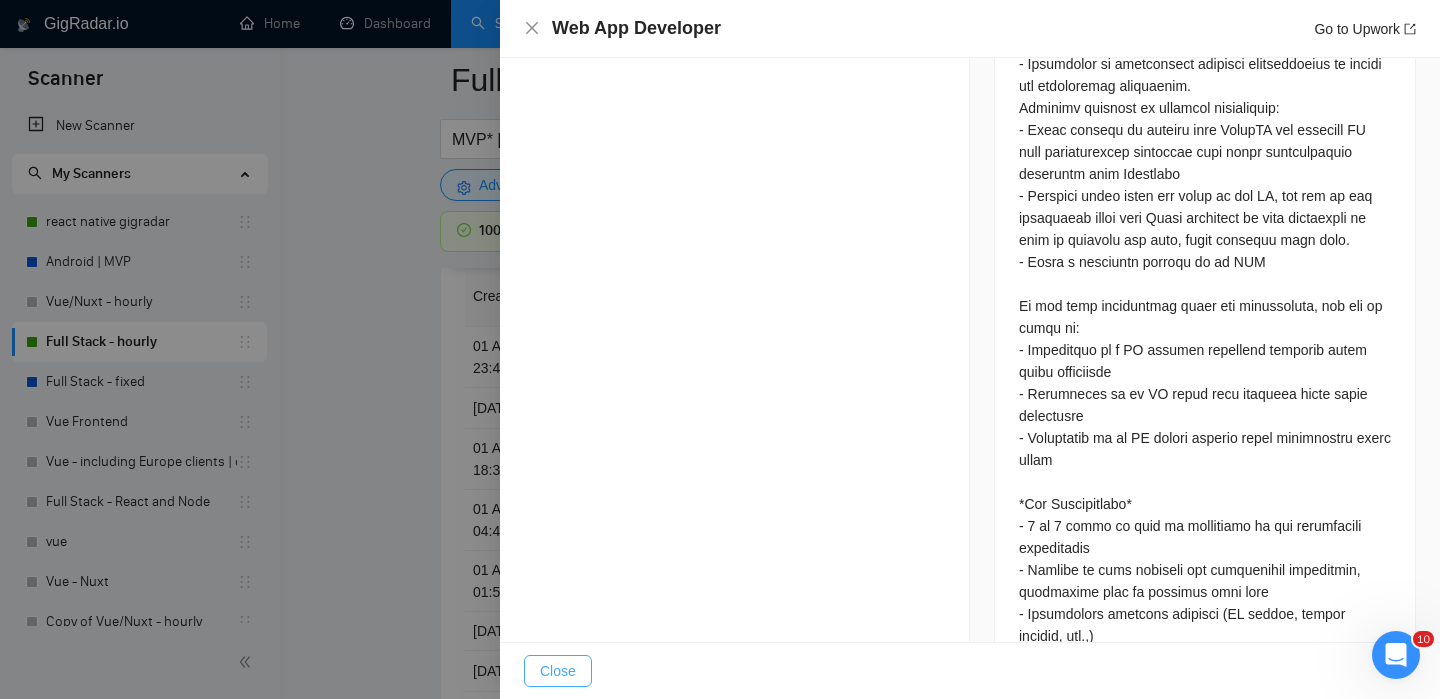 click on "Close" at bounding box center (558, 671) 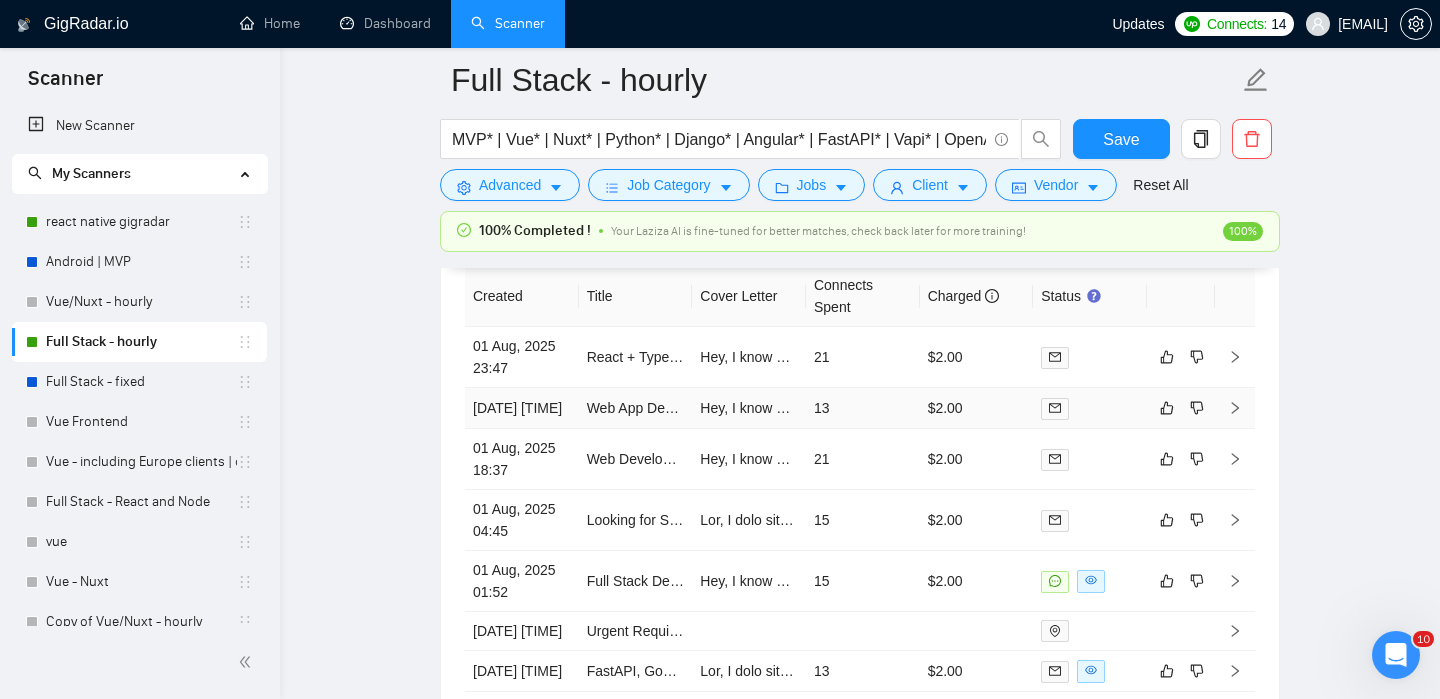 click 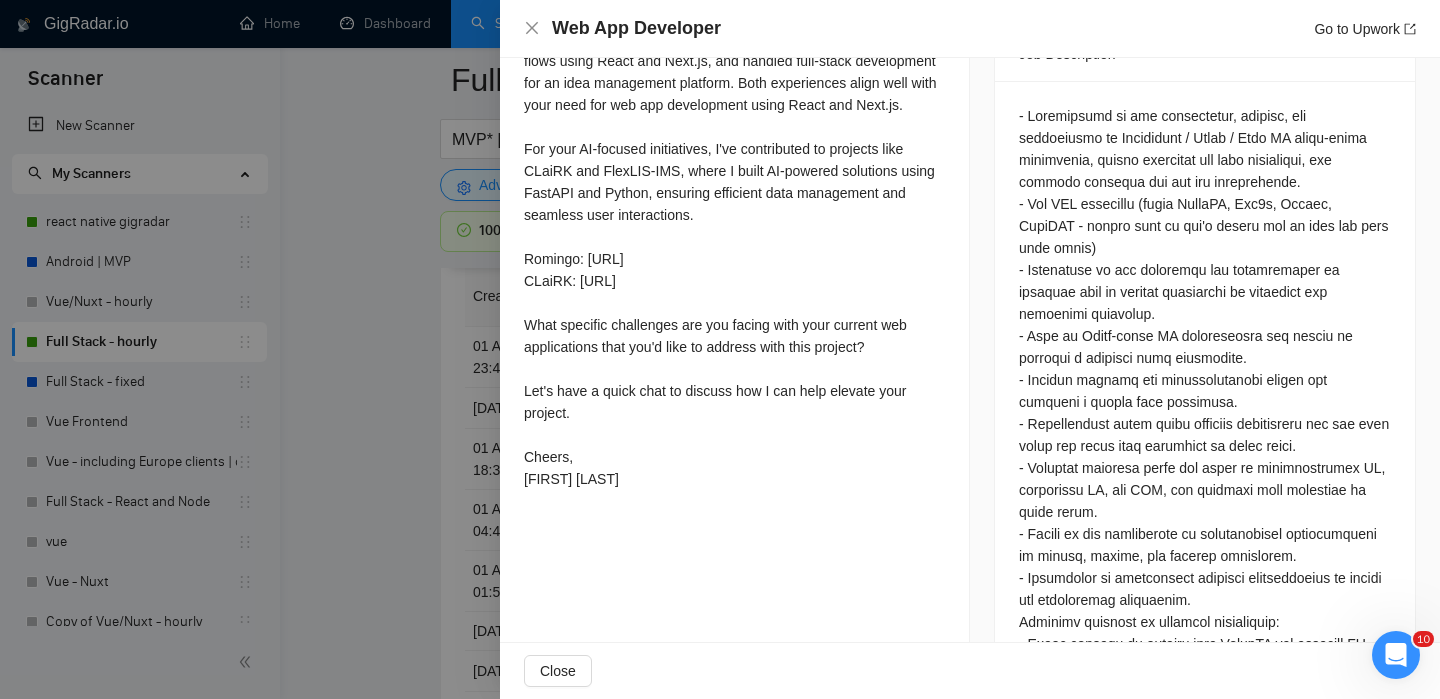 scroll, scrollTop: 843, scrollLeft: 0, axis: vertical 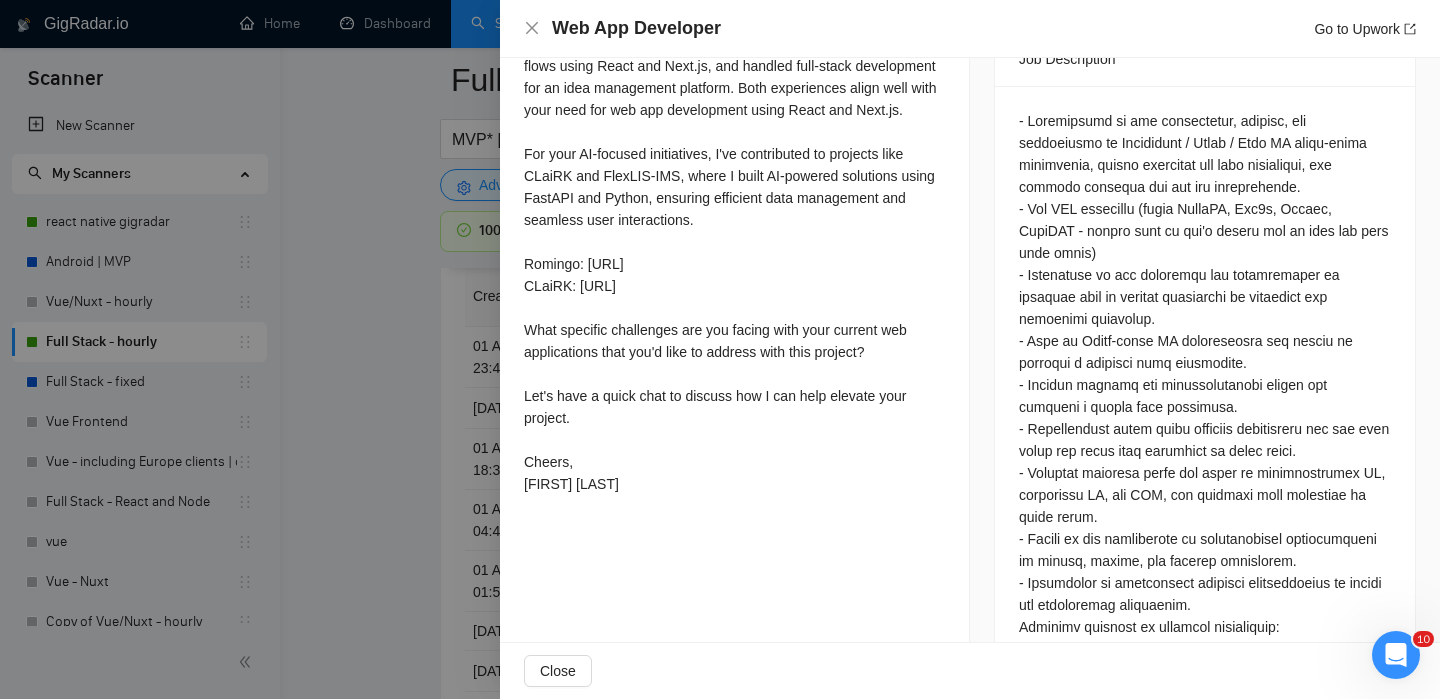 click at bounding box center [720, 349] 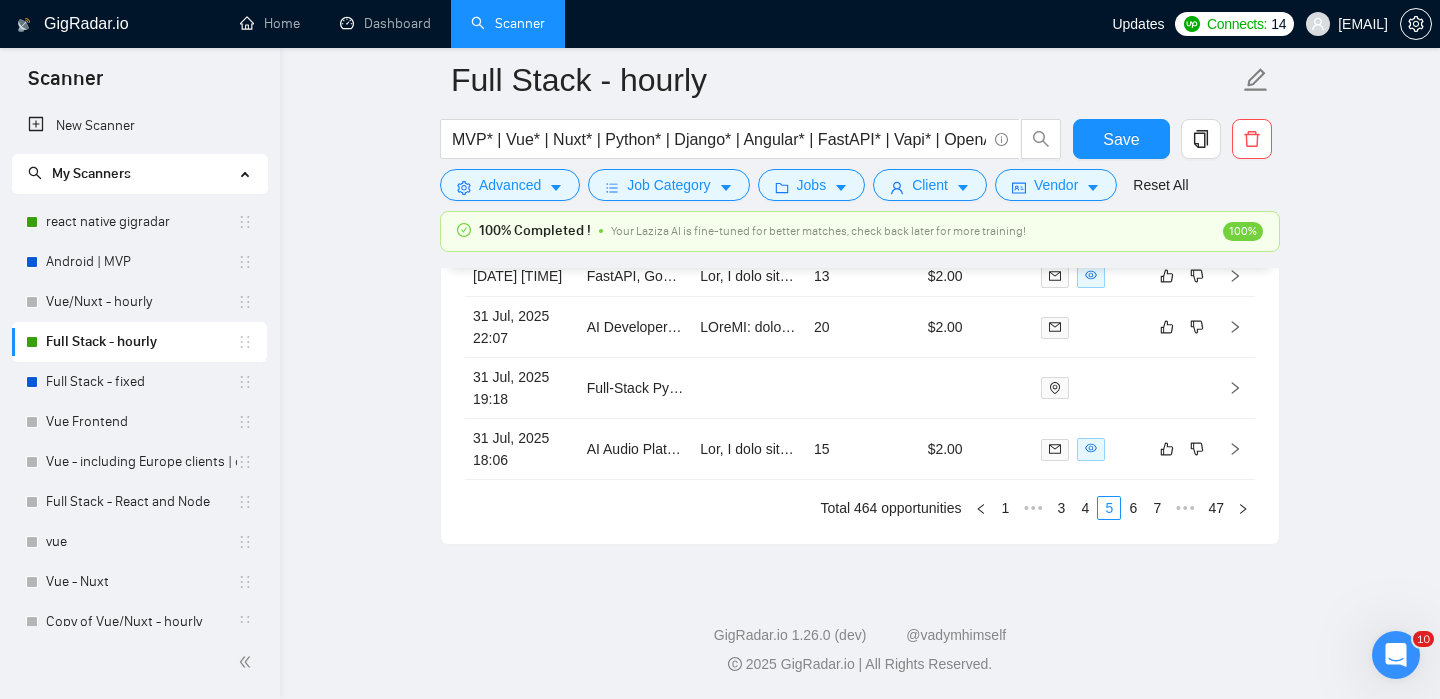 click on "Full Stack - hourly MVP* | Vue* | Nuxt* | Python* | Django* | Angular* | FastAPI* | Vapi* | OpenAI* | LLM* | AI* | Chatbot* | "Chat bot" ("front-end" | frontend* | "front end" | "full-stack" | full-stack* | "full-stack" | Backend* | "Back-end" | "Back - end" | "Back end" | "AI Engineer") Save Advanced   Job Category   Jobs   Client   Vendor   Reset All 100% Completed ! Your Laziza AI is fine-tuned for better matches, check back later for more training! 100% Preview Results Insights NEW Alerts Auto Bidder Auto Bidding Enabled Auto Bidding Enabled: ON Auto Bidder Schedule Auto Bidding Type: Automated (recommended) Semi-automated Auto Bidding Schedule: 24/7 Custom Custom Auto Bidder Schedule Repeat every week on Monday Tuesday Wednesday Thursday Friday Saturday Sunday Active Hours ( Asia/Karachi ): From: To: ( 24  hours) Asia/Karachi Auto Bidding Type Select your bidding algorithm: Choose the algorithm for you bidding. The price per proposal does not include your connects expenditure. Template Bidder 0.50 1.00" at bounding box center (860, -2539) 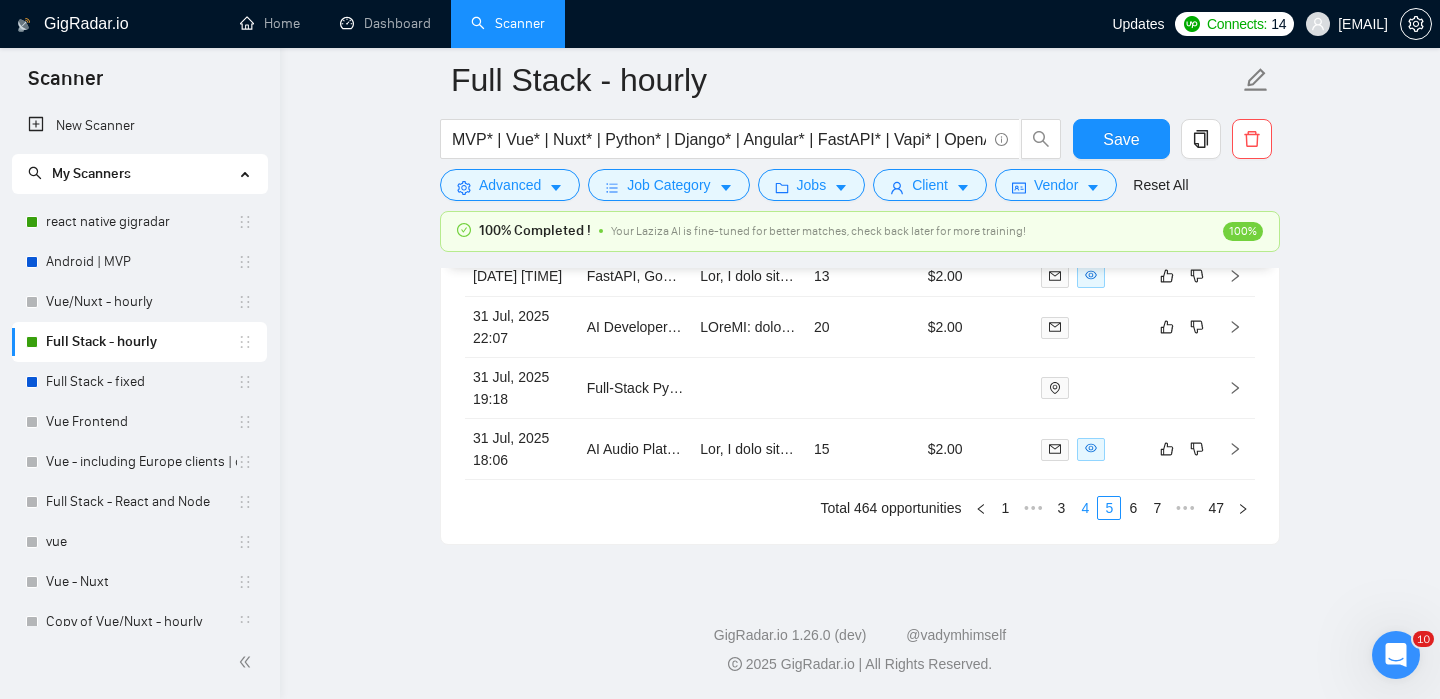 click on "4" at bounding box center (1085, 508) 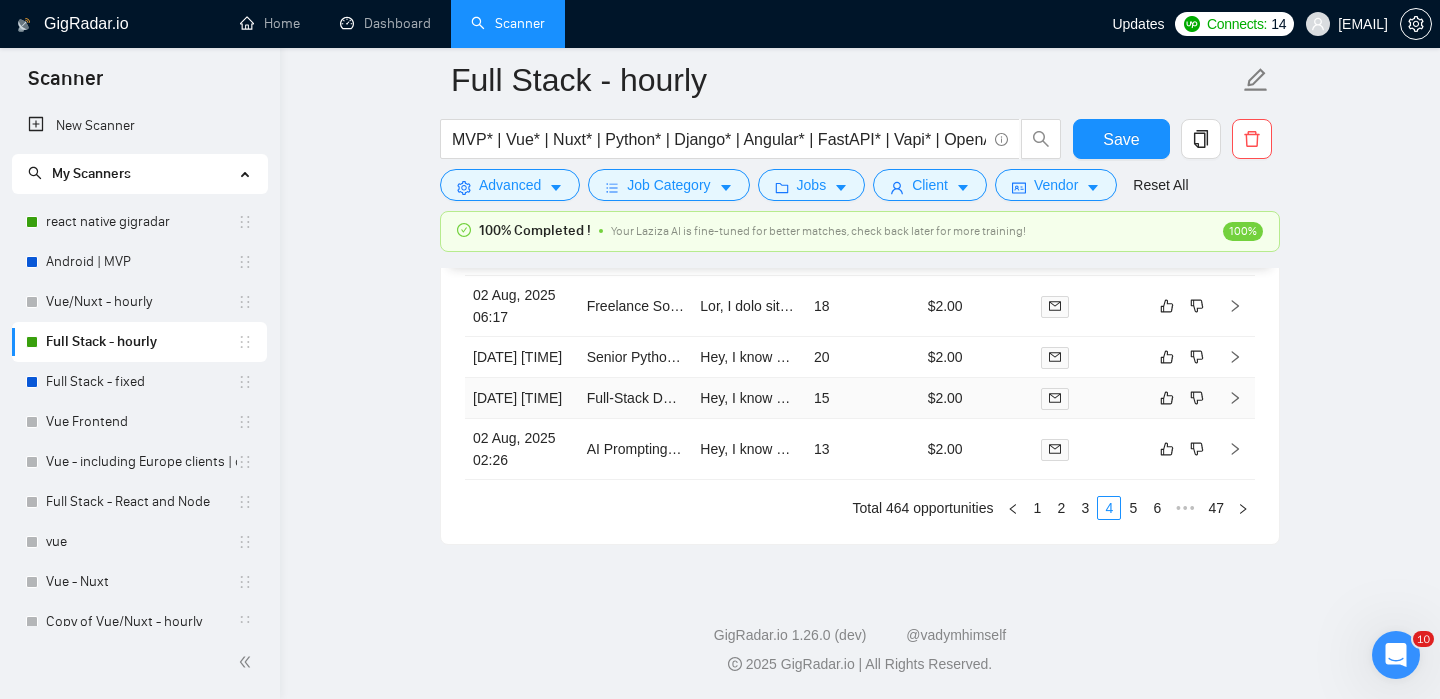 scroll, scrollTop: 5667, scrollLeft: 0, axis: vertical 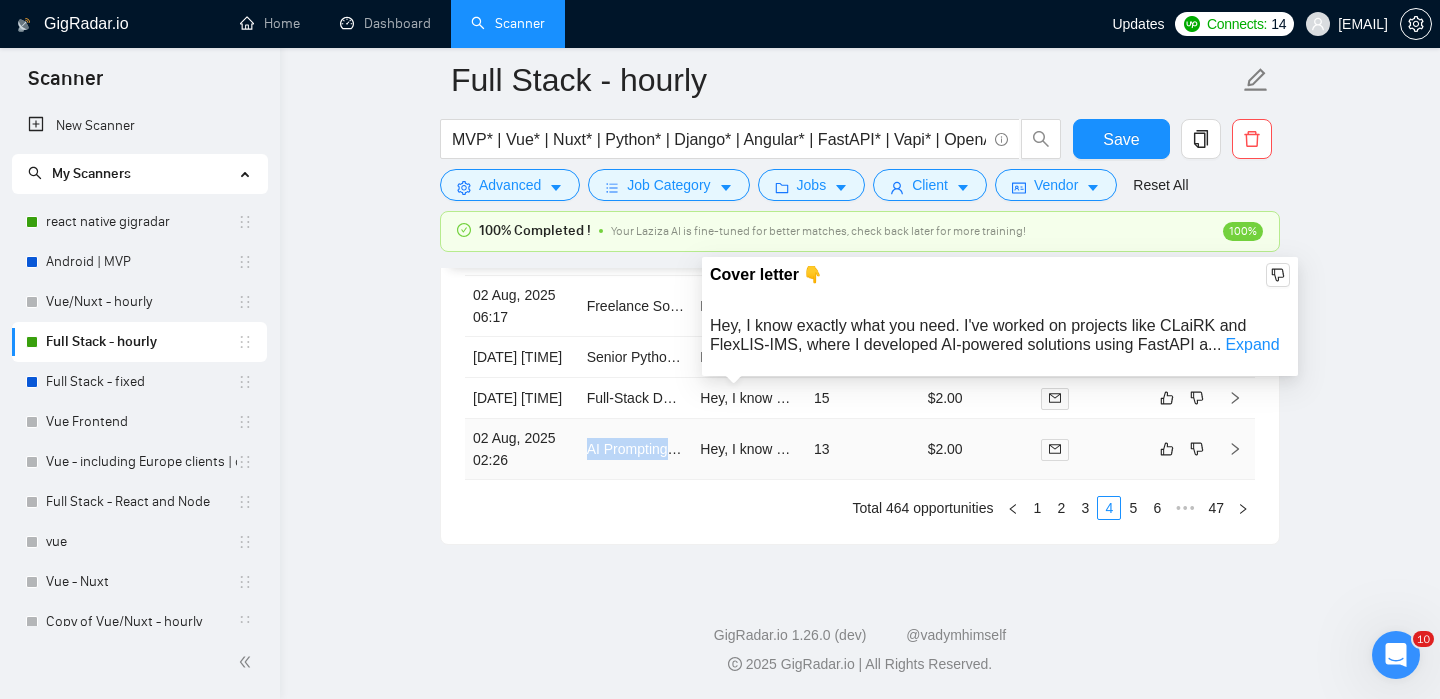 click on "Created Title Cover Letter Connects Spent Charged Status 03 Aug, 2025 16:16 AI Full Stack Developer 03 Aug, 2025 08:06 Opportunity: Next.js & Supabase MVP Build 13 $2.00 03 Aug, 2025 01:06 Python Developer – Build Modular Anonymization Component (CSV/JSON Input) 02 Aug, 2025 20:26 Backend Developer for ecommerce project 20 $2.00 02 Aug, 2025 19:36 Sleek, Functional & Beautiful SharePoint Front-End Development 02 Aug, 2025 10:47 Python SQLite OpenAI API 13 $2.00 02 Aug, 2025 06:17 Freelance Software Engineer – AI-Powered Career Assessment Tool (MVP Demo) 18 $2.00 02 Aug, 2025 04:42 Senior Python API Developer – AI-Driven Media Pipelines (Contract) 20 $2.00 02 Aug, 2025 03:32 Full-Stack Dev Needed to Build Vertical AI Chatbot SaaS (Multi-Tenant, RAG, OpenAI) 15 $2.00 02 Aug, 2025 02:26 AI Prompting and Full Stack Development Specialist 13 $2.00 Total 464 opportunities 1 2 3 4 5 6 ••• 47" at bounding box center (860, 226) 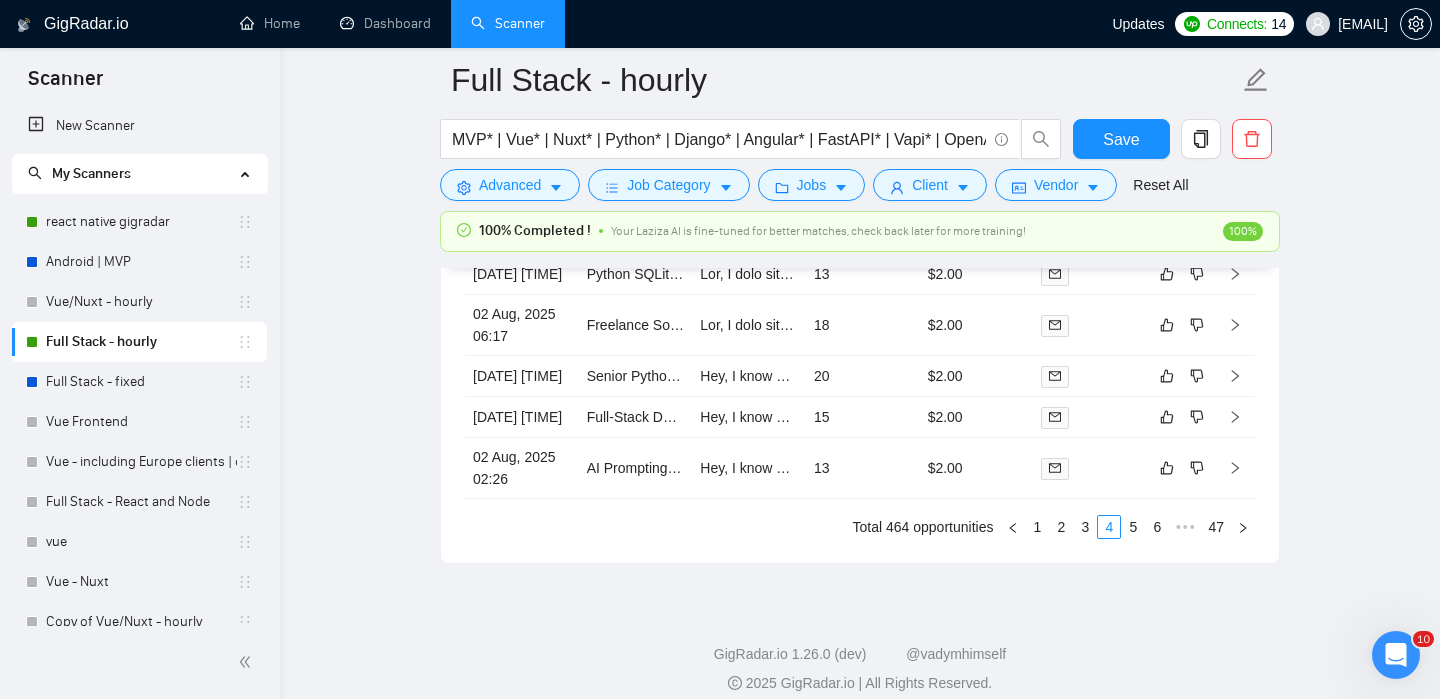 scroll, scrollTop: 5616, scrollLeft: 0, axis: vertical 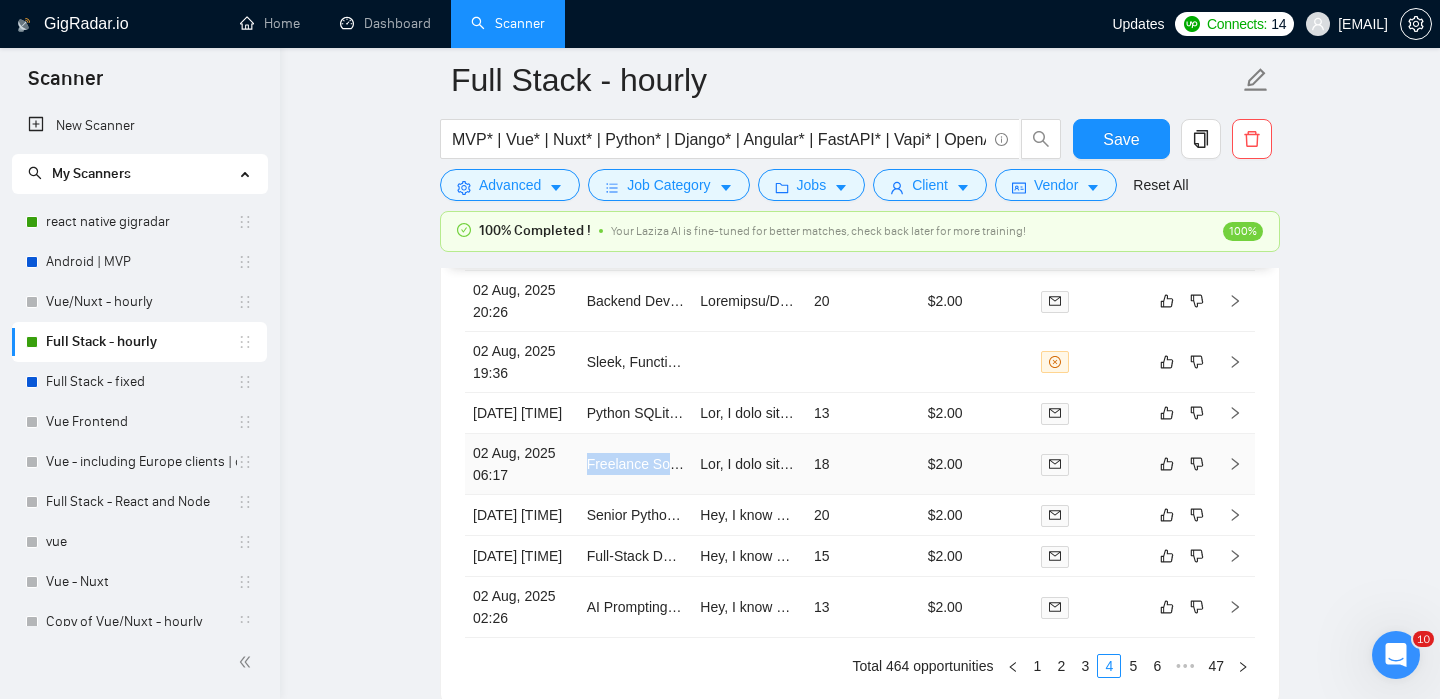 click 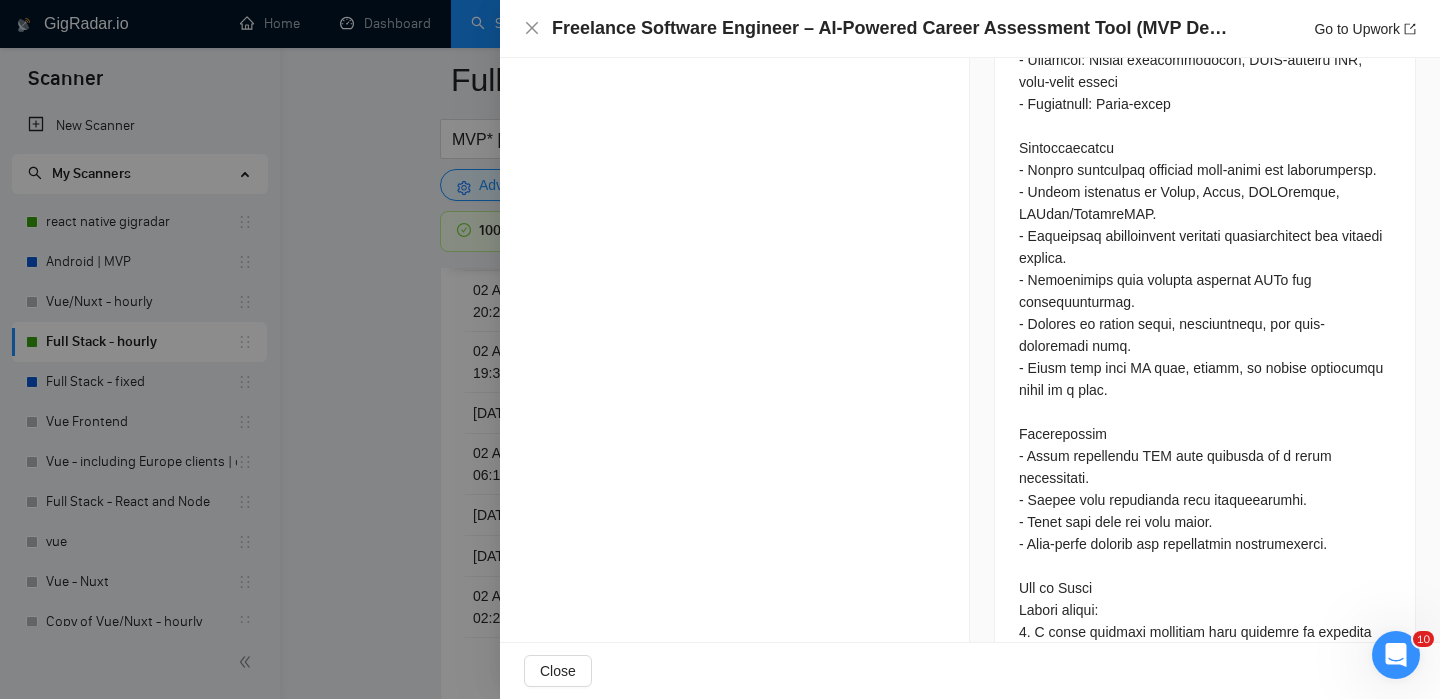 scroll, scrollTop: 2341, scrollLeft: 0, axis: vertical 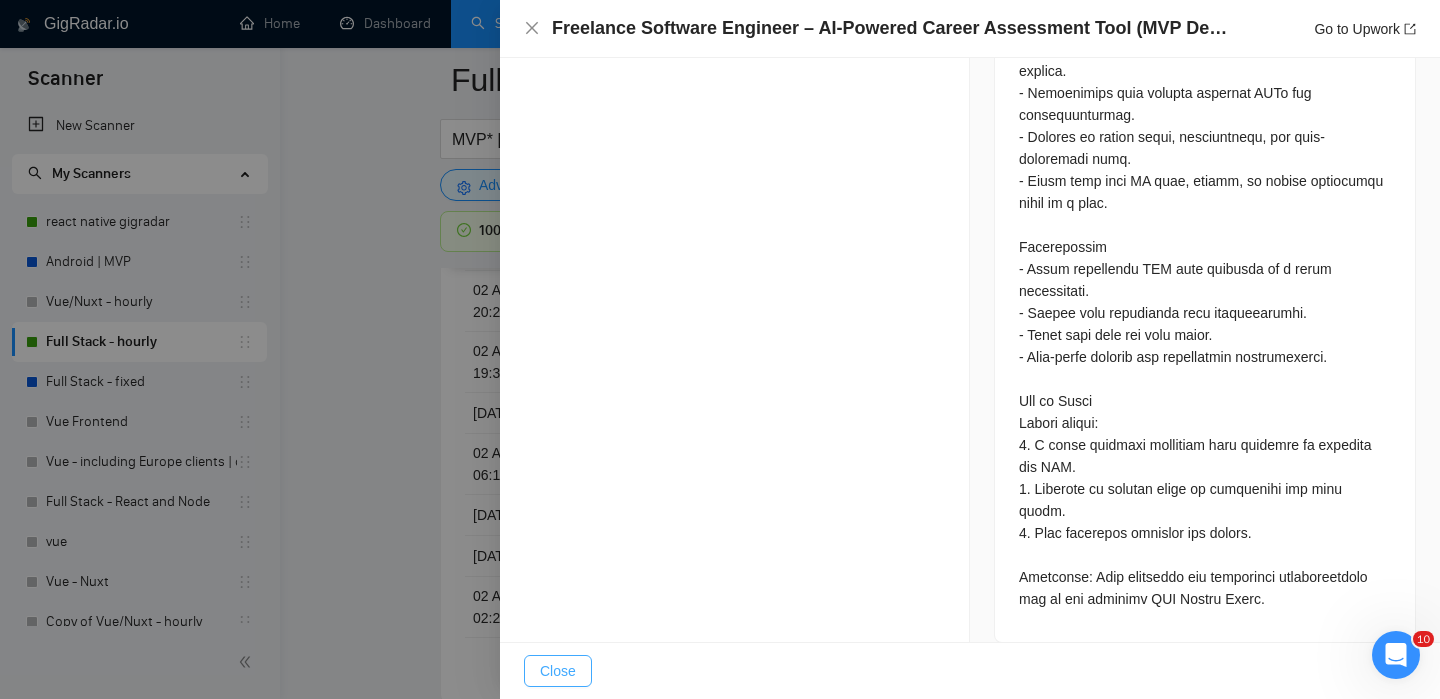 click on "Close" at bounding box center [558, 671] 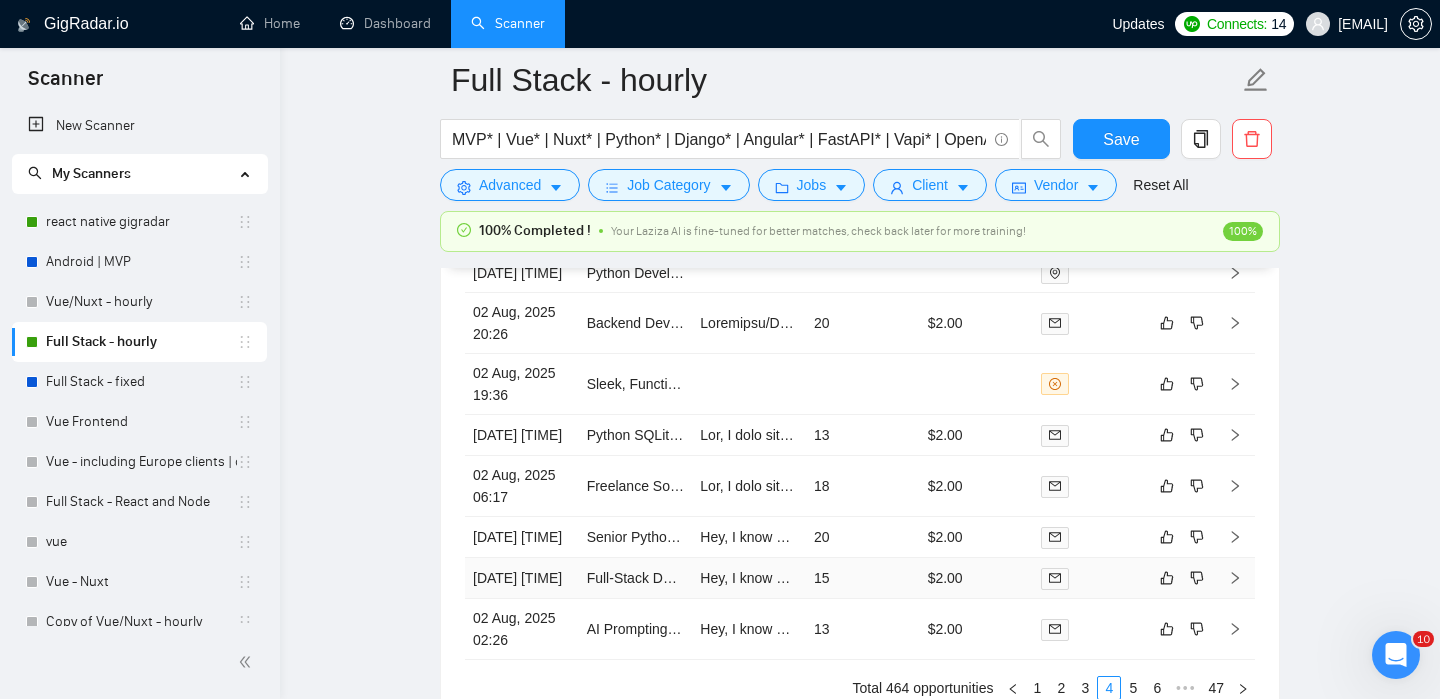 scroll, scrollTop: 5458, scrollLeft: 0, axis: vertical 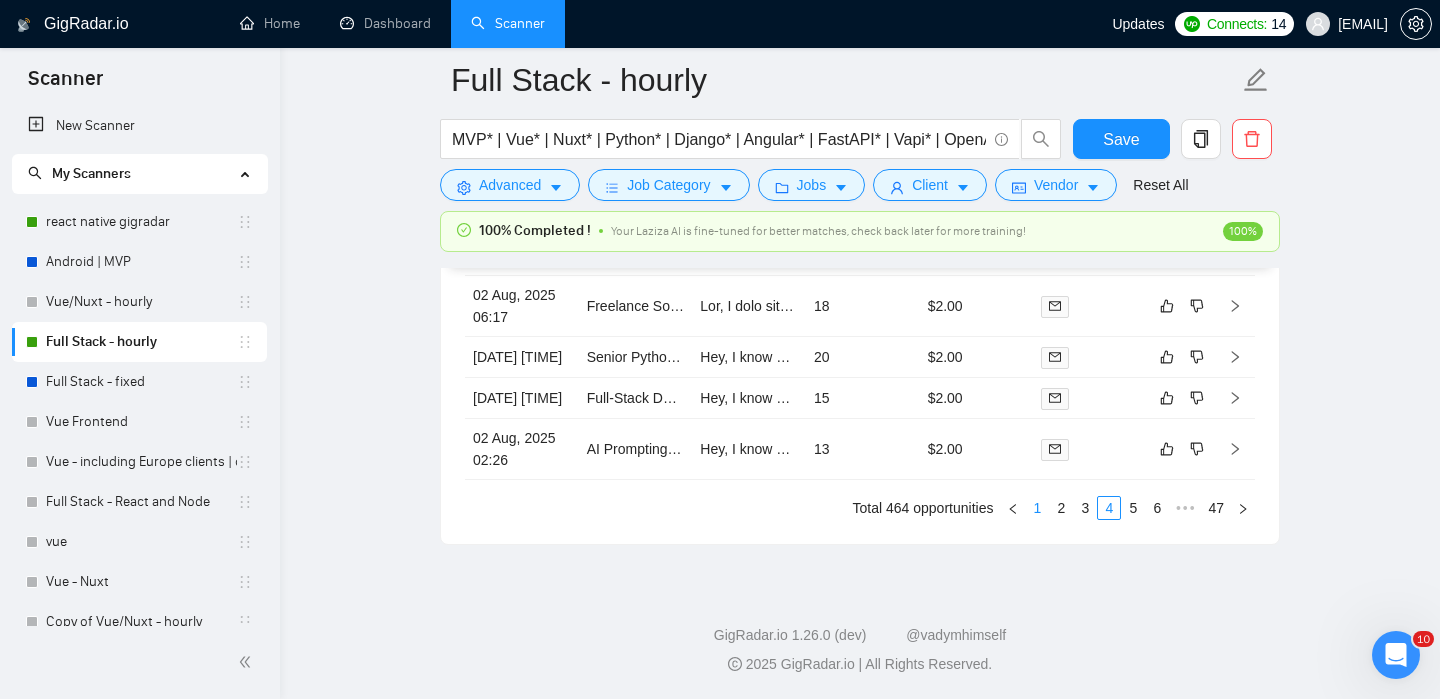 click on "1" at bounding box center [1037, 508] 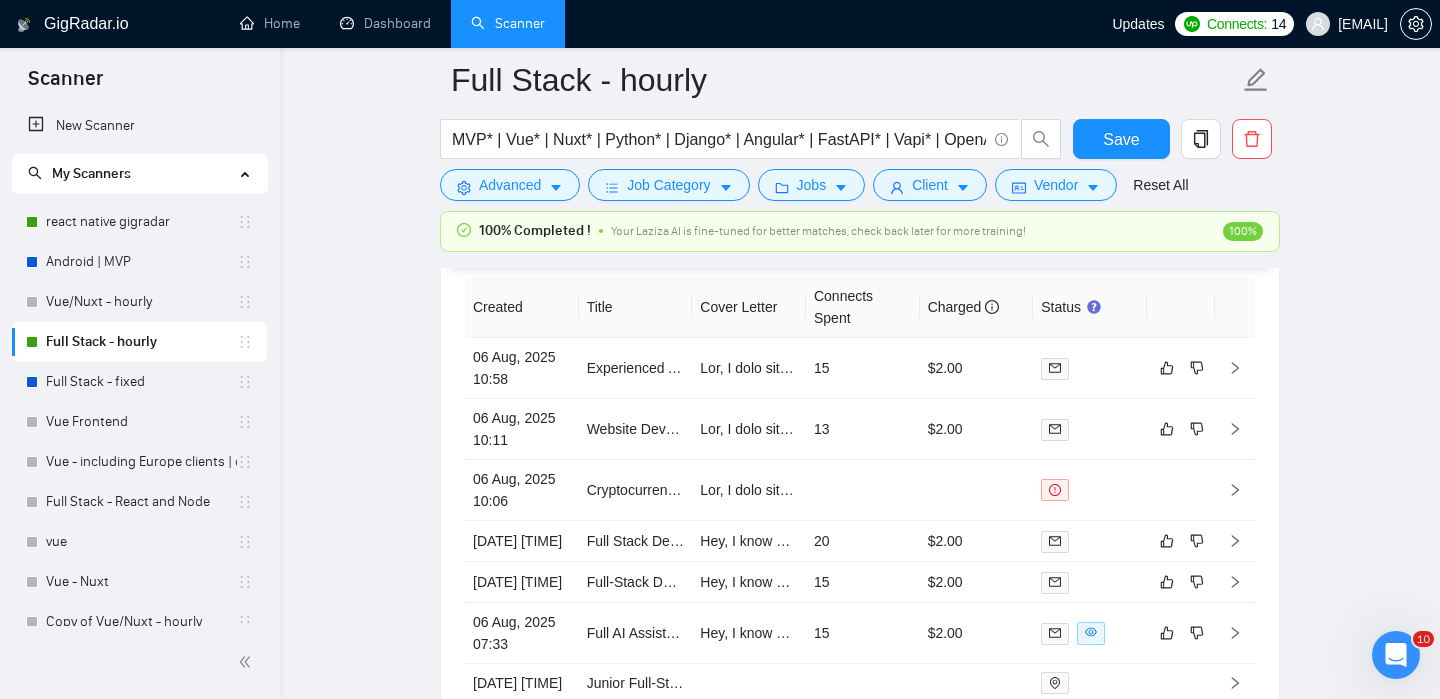 scroll, scrollTop: 5295, scrollLeft: 0, axis: vertical 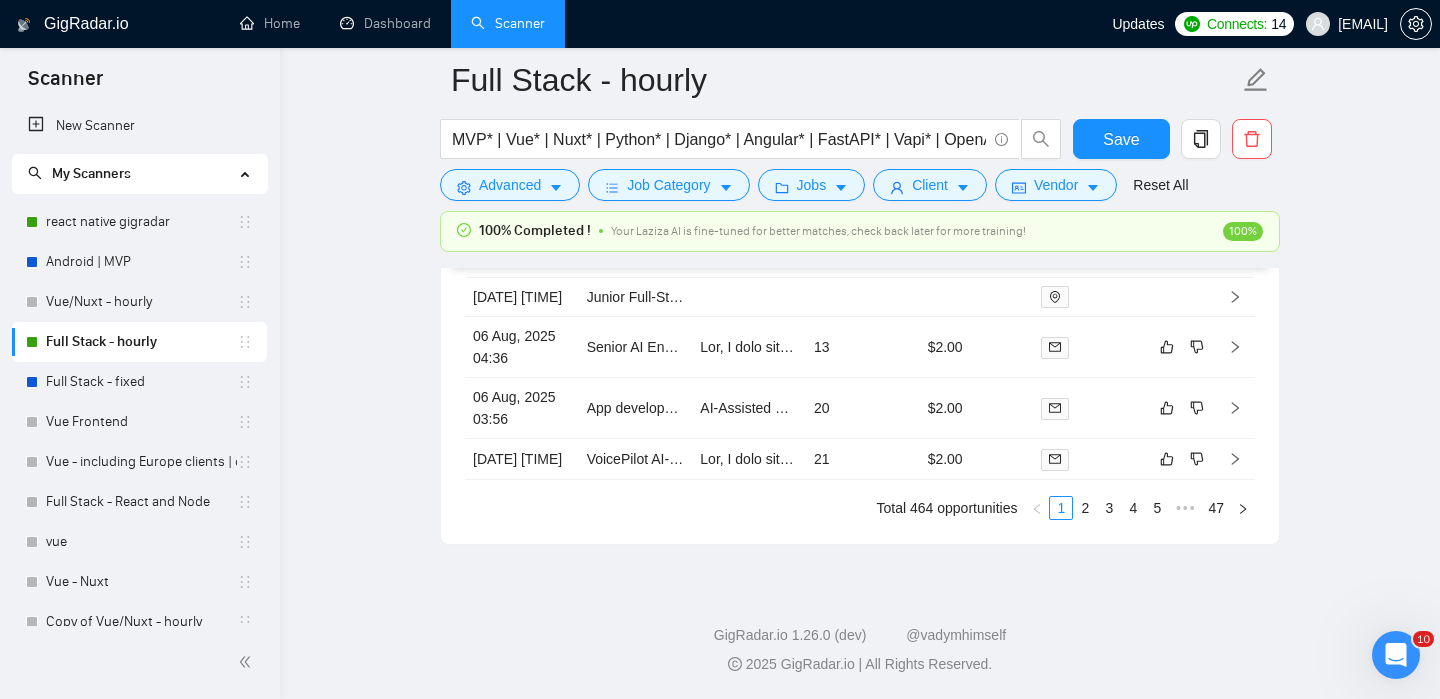 click on "Created Title Cover Letter Connects Spent Charged Status 06 Aug, 2025 10:58 Experienced AWS Python Lambda Developer 15 $2.00 06 Aug, 2025 10:11 Website Development for Real Estate Realtor 13 $2.00 06 Aug, 2025 10:06 Cryptocurrency Trading Backend System 06 Aug, 2025 08:01 Full Stack Developer (Node.js, TypeScript) - Full Time Opportunity 20 $2.00 06 Aug, 2025 07:36 Full-Stack Developer for B2B eSIM Platform & Partner API Integration 15 $2.00 06 Aug, 2025 07:33 Full AI Assistant Development: Voicebot, Screen Automation & UI Vision 15 $2.00 06 Aug, 2025 07:12 Junior Full-Stack Developer (AI-Focused) — Long-Term Opportunity with Equity 06 Aug, 2025 04:36 Senior AI Engineer – Autonomous Agents & LLM Evaluation (Pharma GenAI, Remote) 13 $2.00 06 Aug, 2025 03:56 App development and LLM evals, NextJS/Prisma/Claude 20 $2.00 06 Aug, 2025 03:16 VoicePilot AI-Powered Voice Agent with Twilio, ElevenLabs, OpenAI, AWS & Node.js 21 $2.00 Total 464 opportunities 1 2 3 4 5 ••• 47" at bounding box center [860, 205] 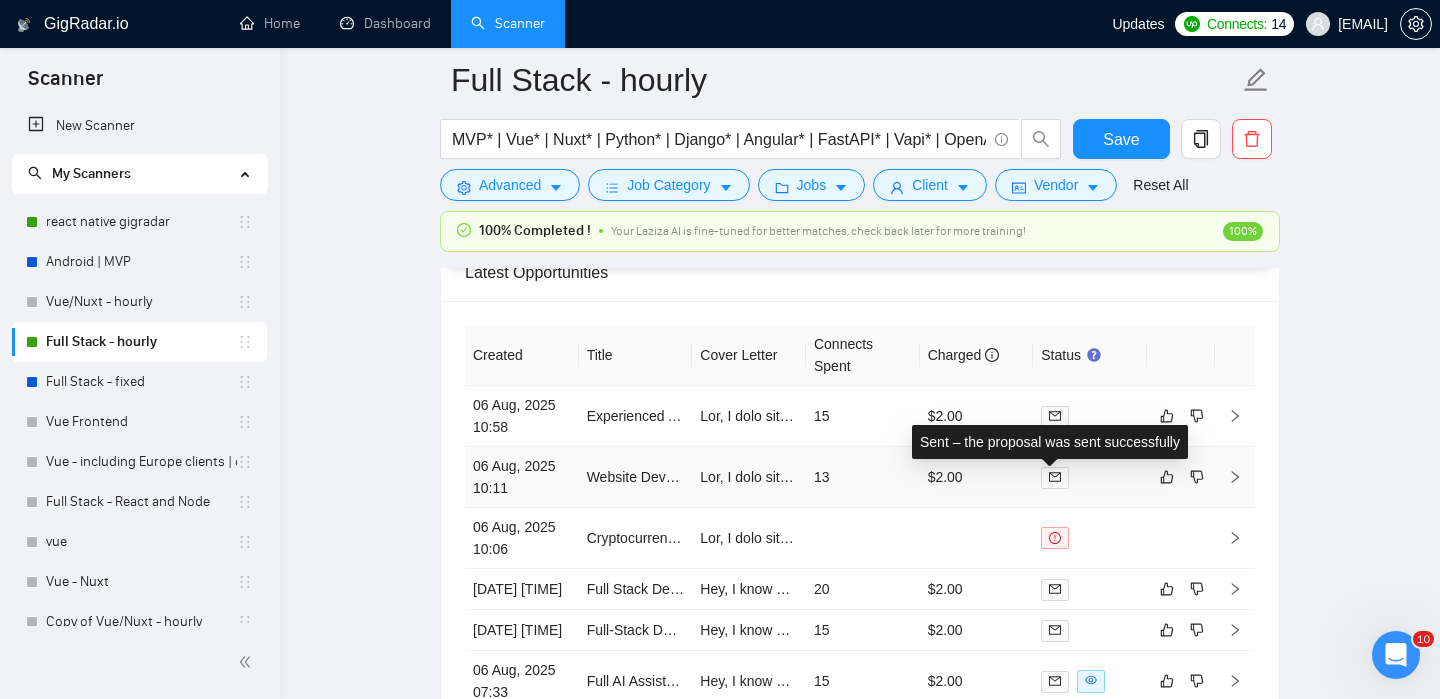 scroll, scrollTop: 5290, scrollLeft: 0, axis: vertical 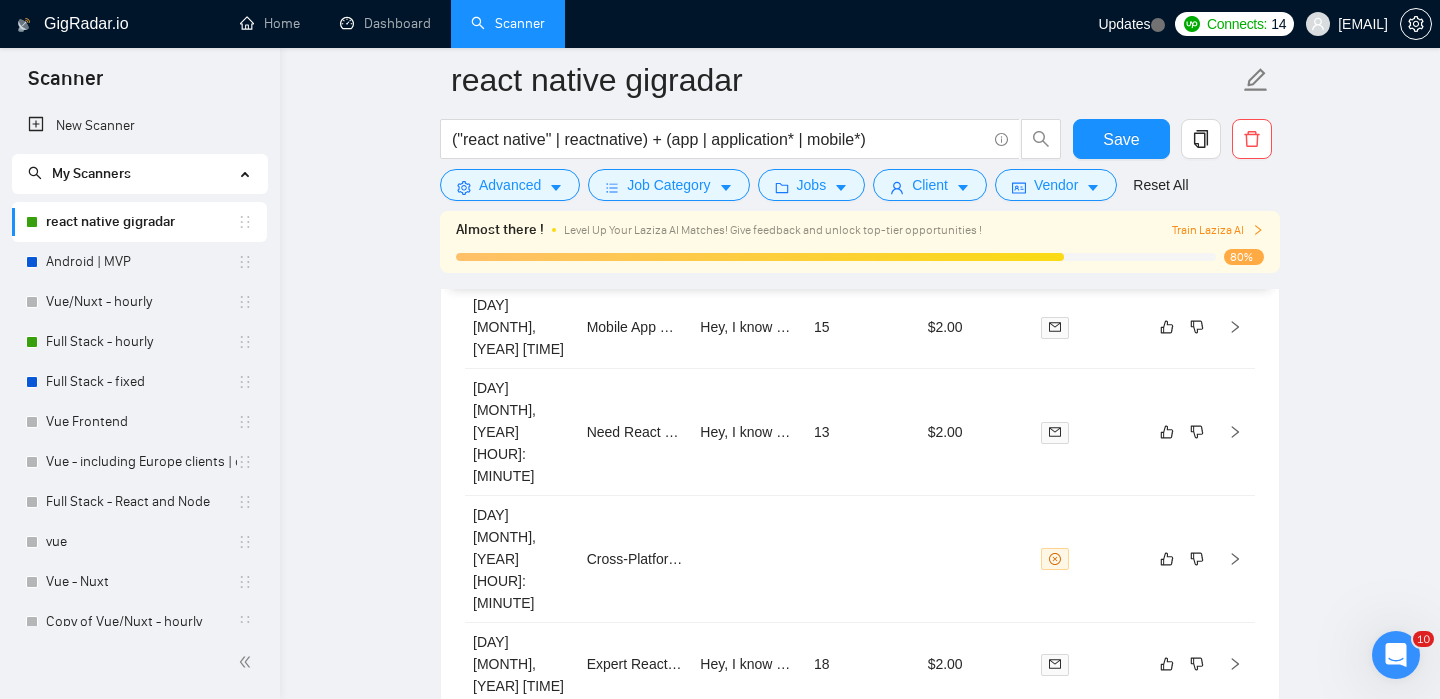 click on "2" at bounding box center (1085, 861) 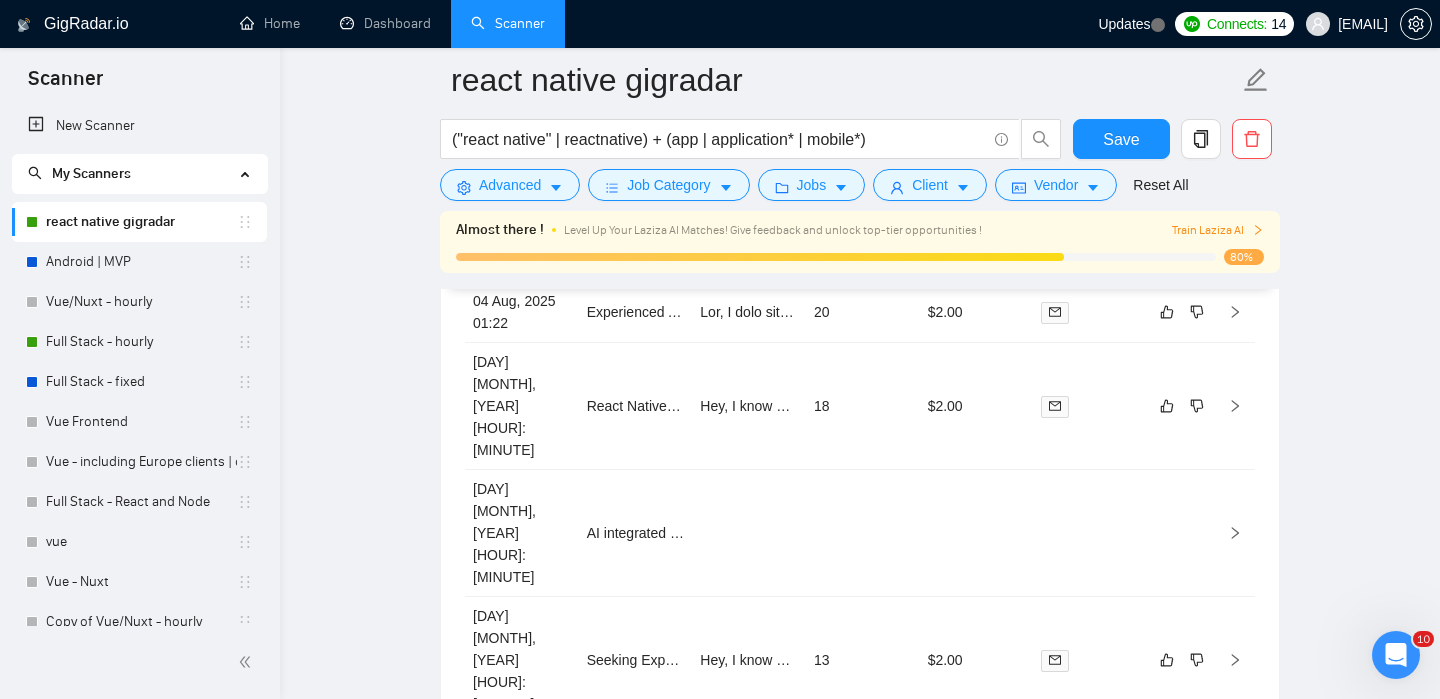 scroll, scrollTop: 5879, scrollLeft: 0, axis: vertical 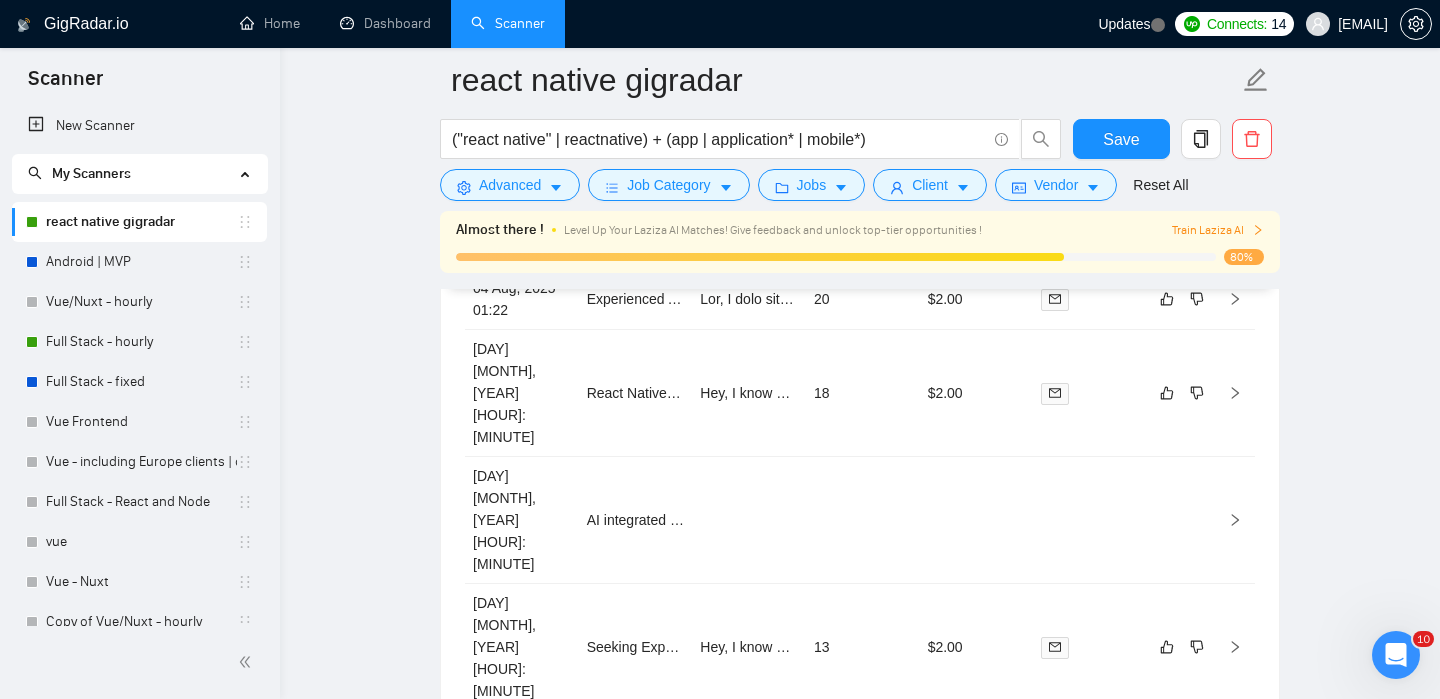 click on "3" at bounding box center (1109, 866) 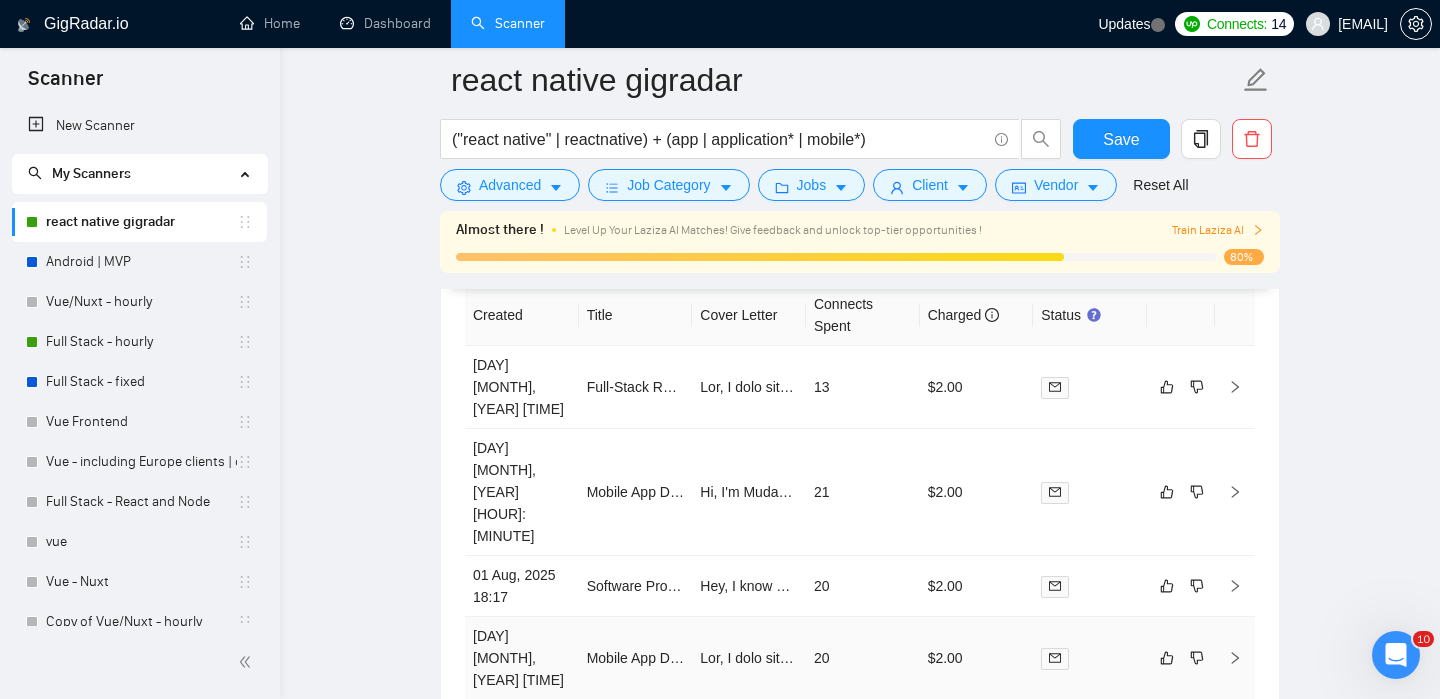 scroll, scrollTop: 5906, scrollLeft: 0, axis: vertical 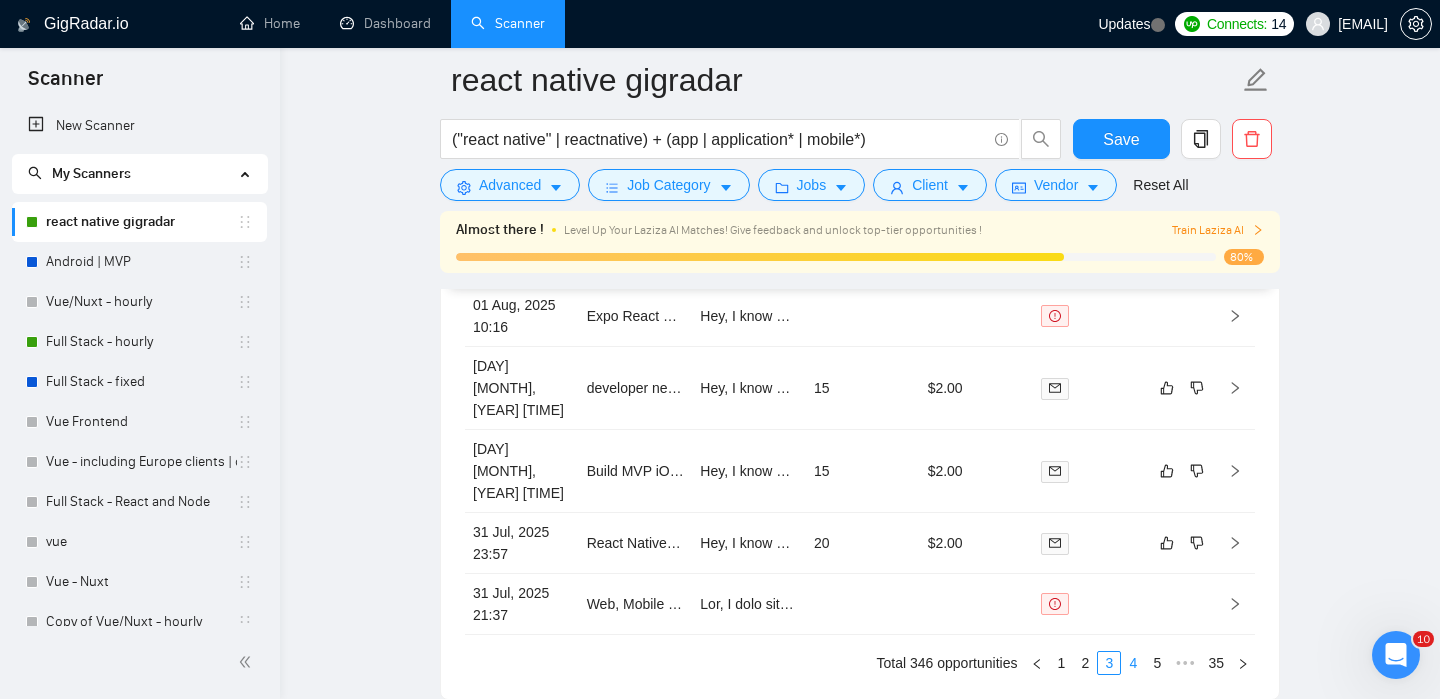 click on "4" at bounding box center [1133, 663] 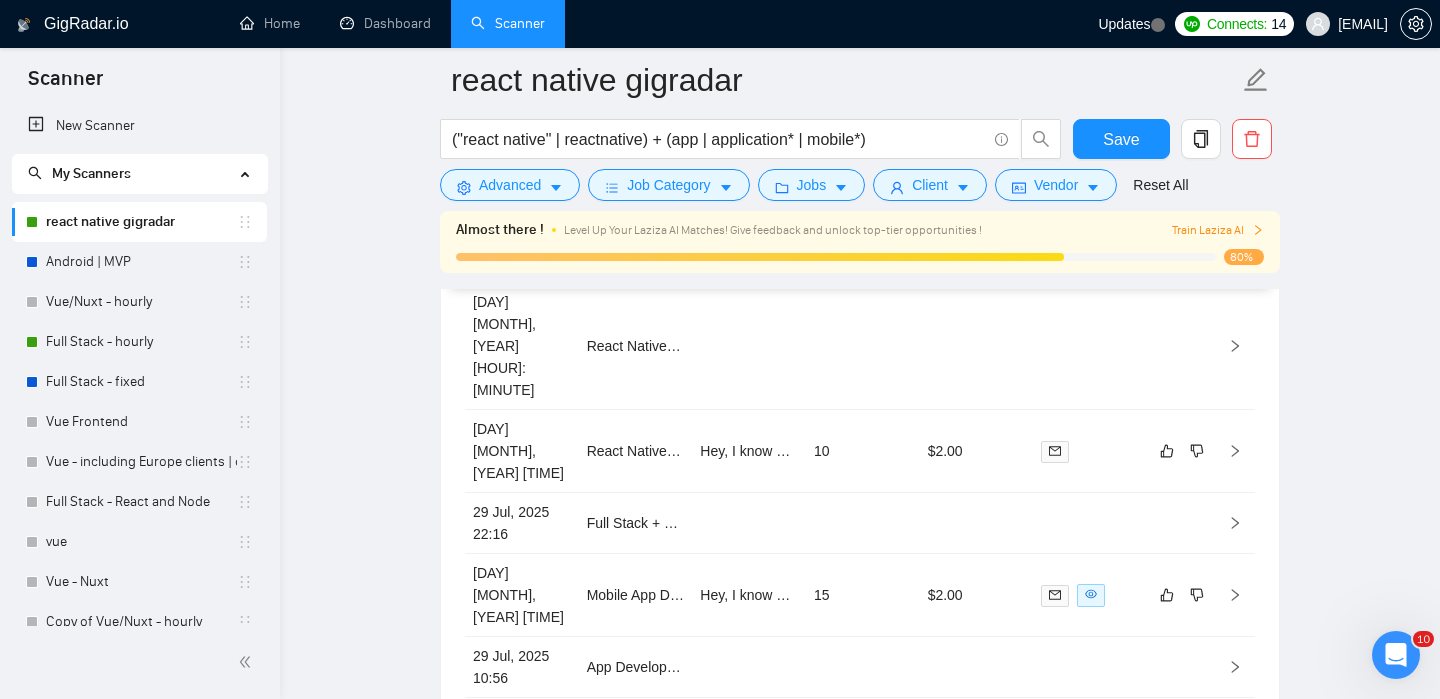 scroll, scrollTop: 5879, scrollLeft: 0, axis: vertical 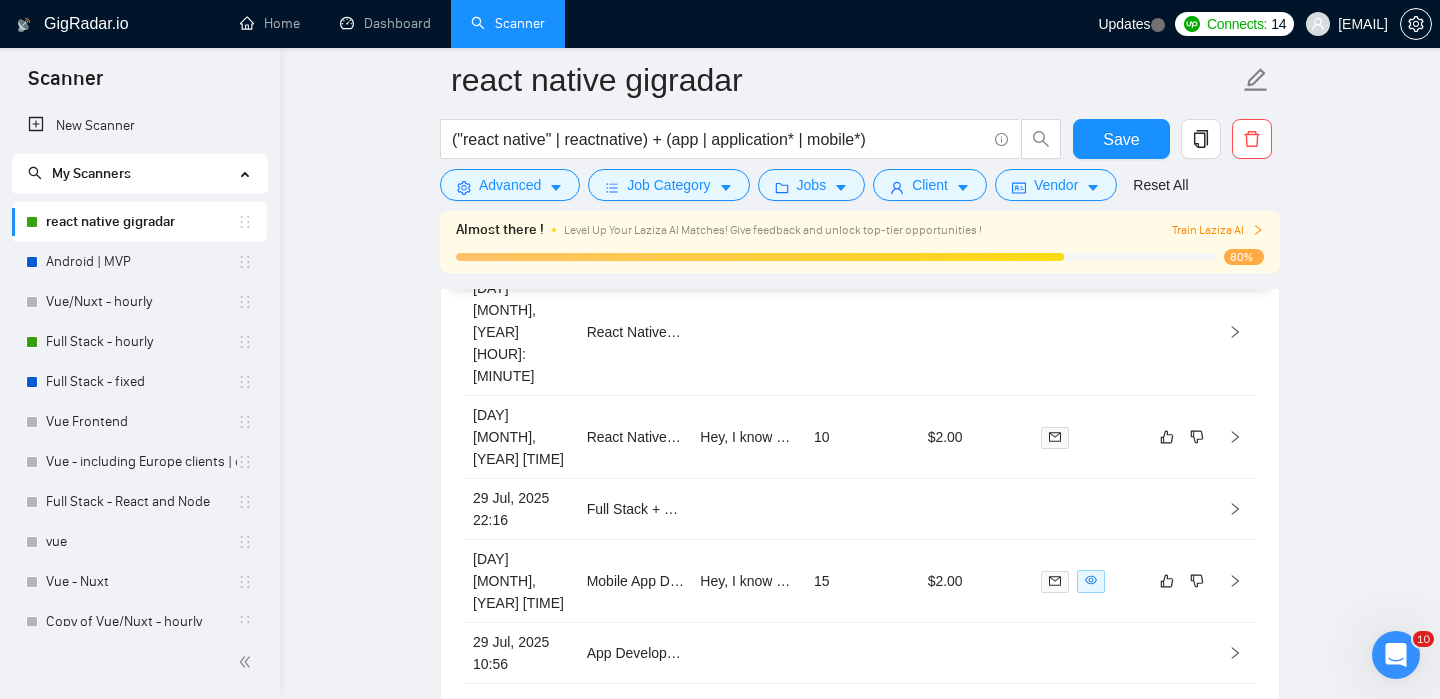 click on "5" at bounding box center [1133, 712] 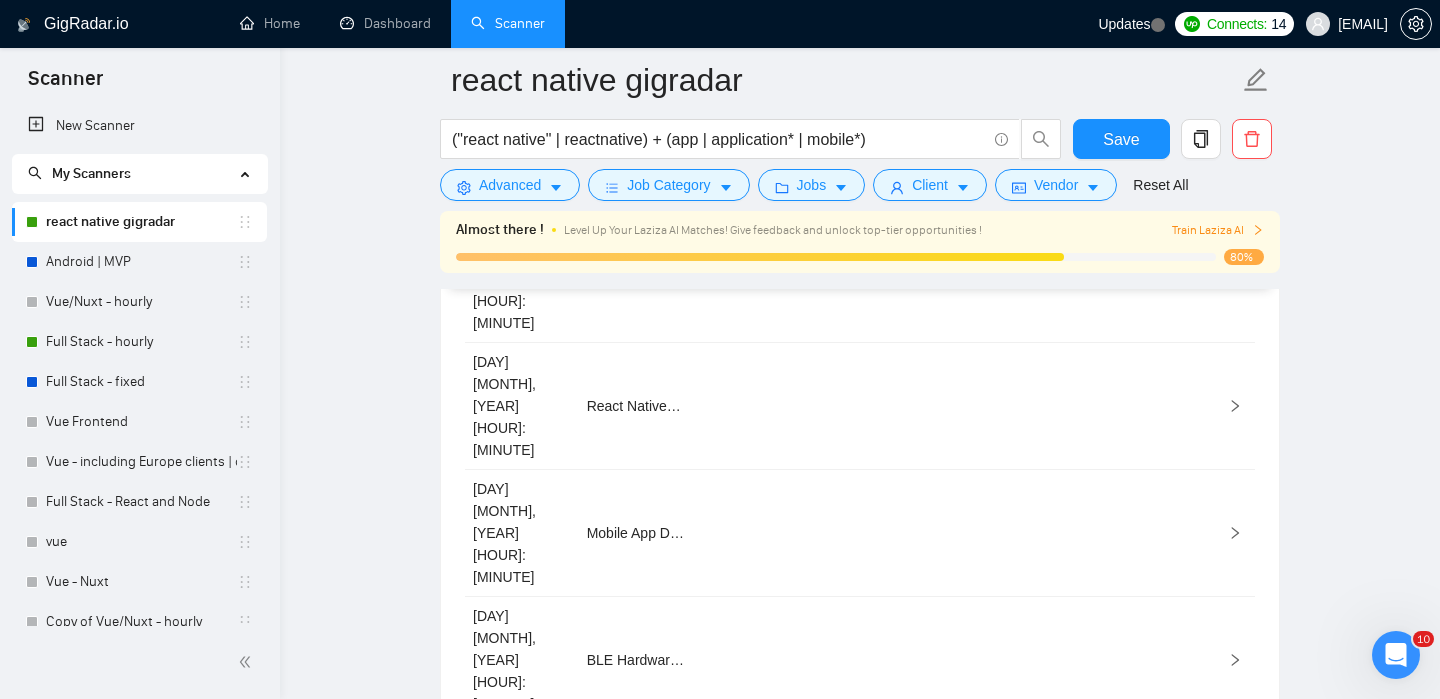 scroll, scrollTop: 5815, scrollLeft: 0, axis: vertical 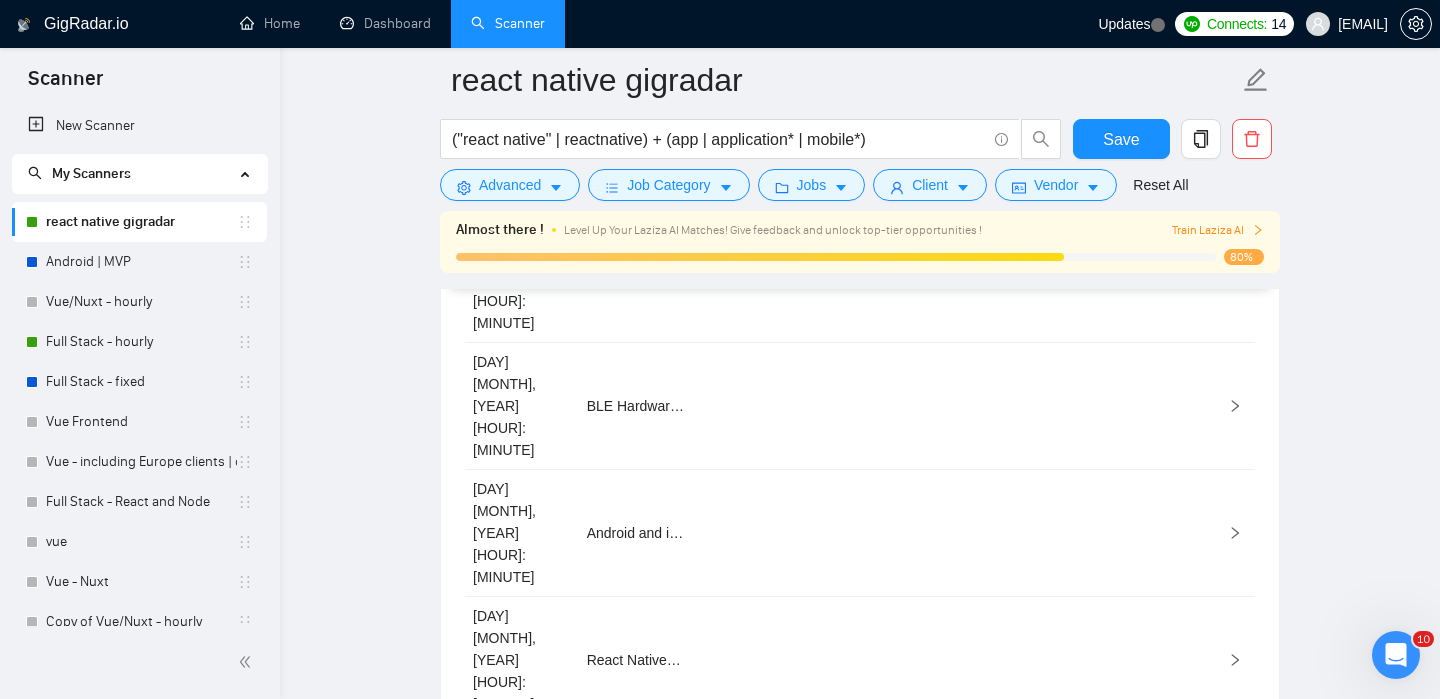 click on "6" at bounding box center [1133, 1216] 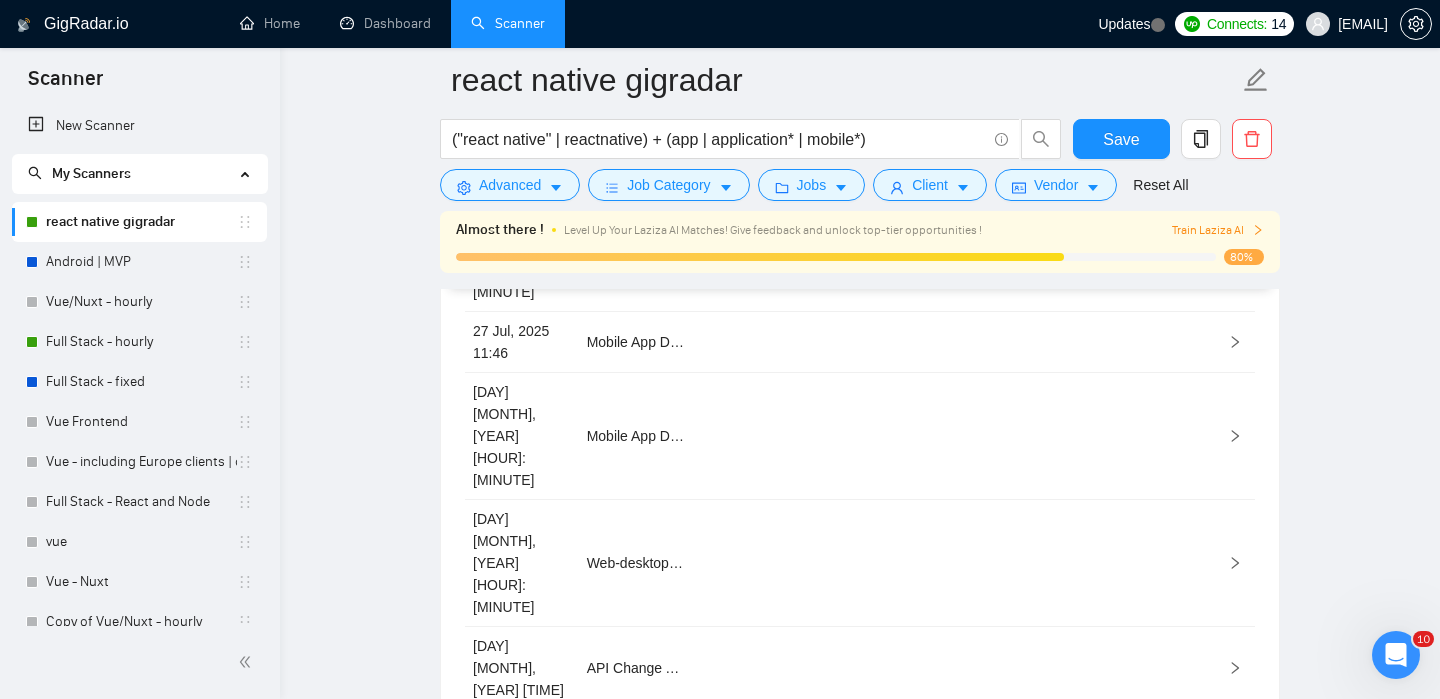 scroll, scrollTop: 5906, scrollLeft: 0, axis: vertical 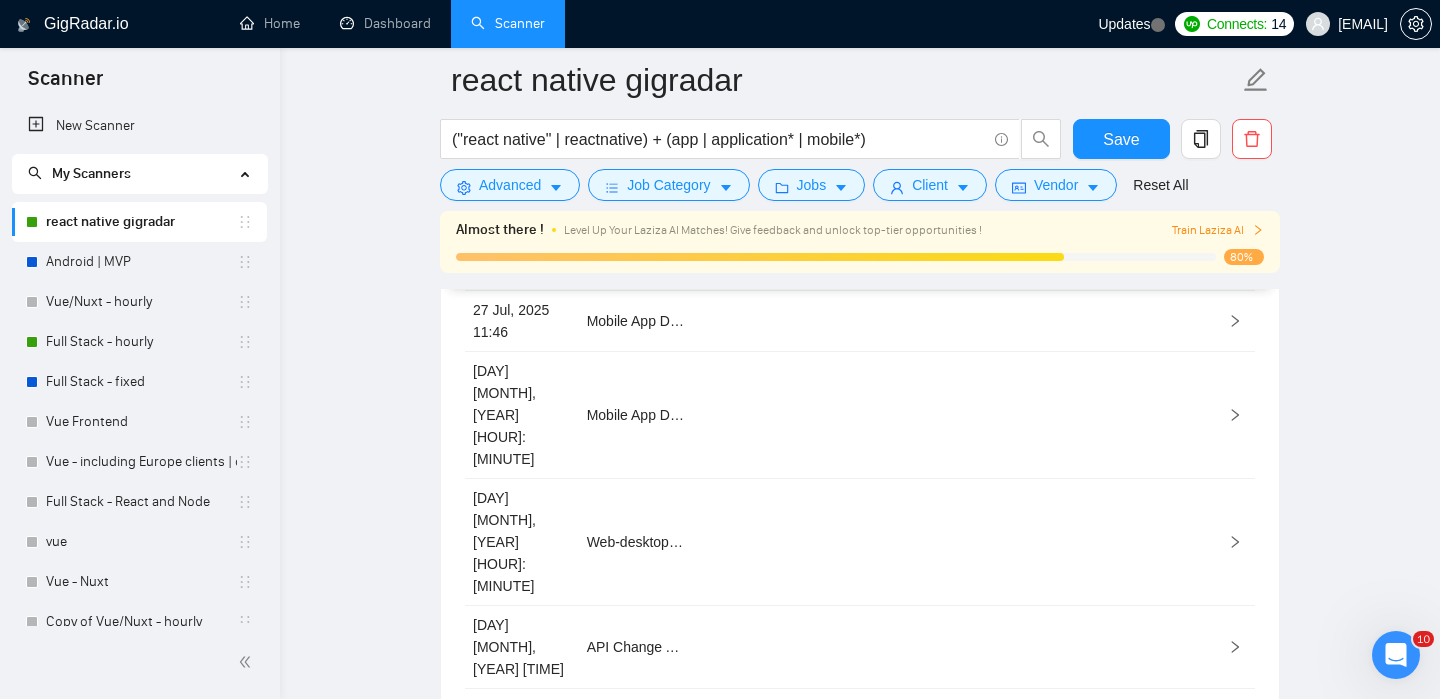 click on "1" at bounding box center [1005, 971] 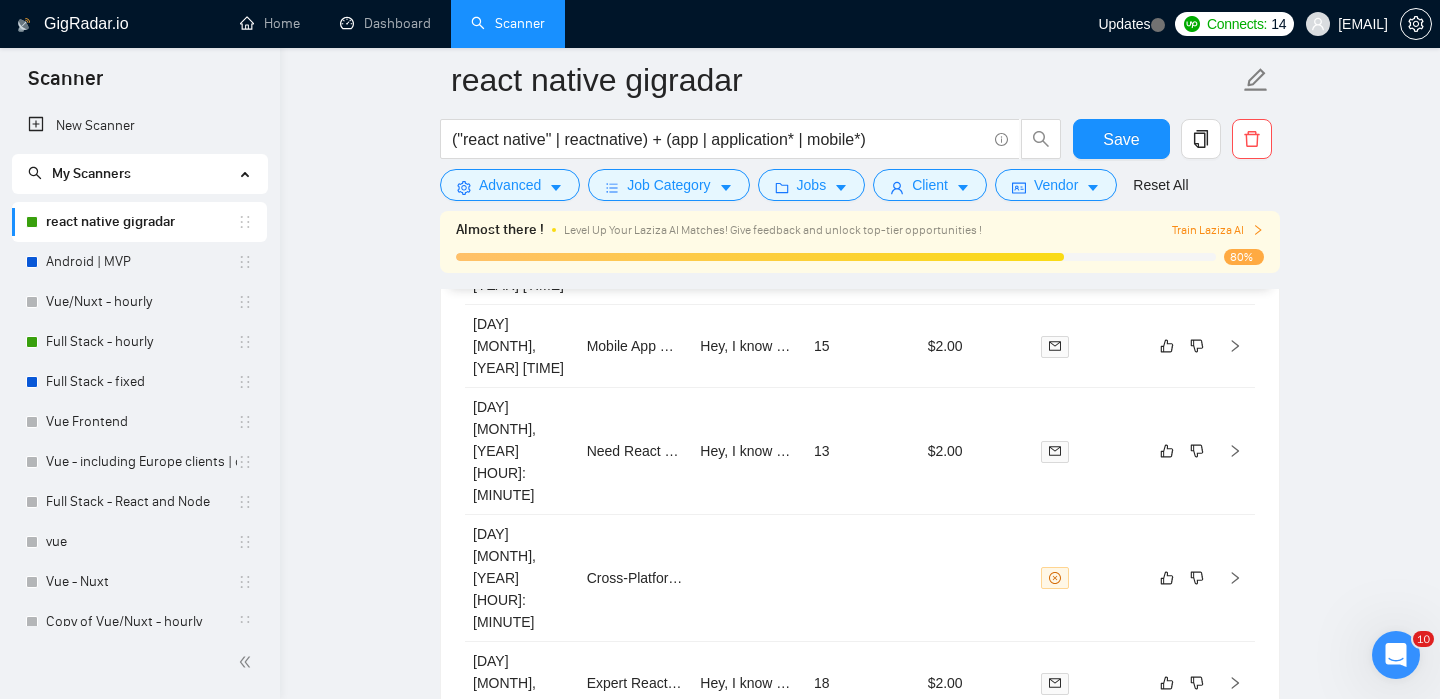 scroll, scrollTop: 5888, scrollLeft: 0, axis: vertical 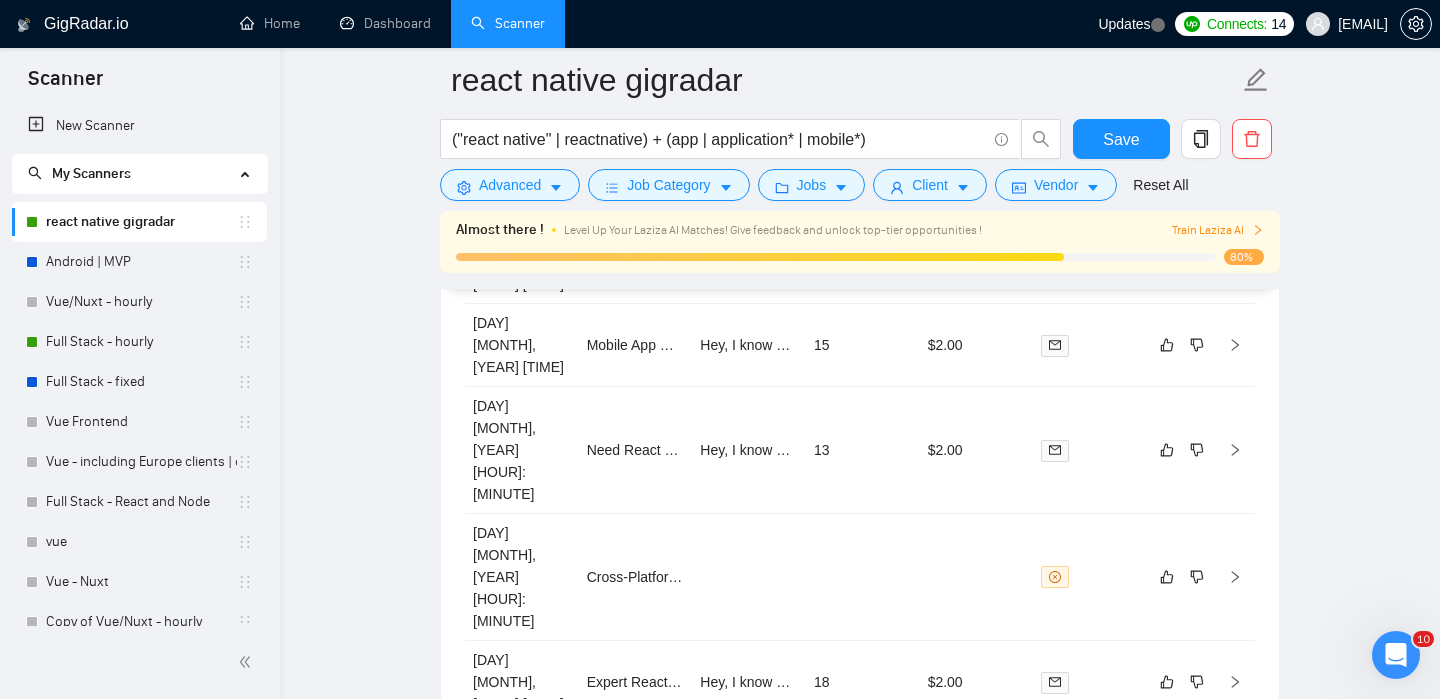 click on "2" at bounding box center (1085, 879) 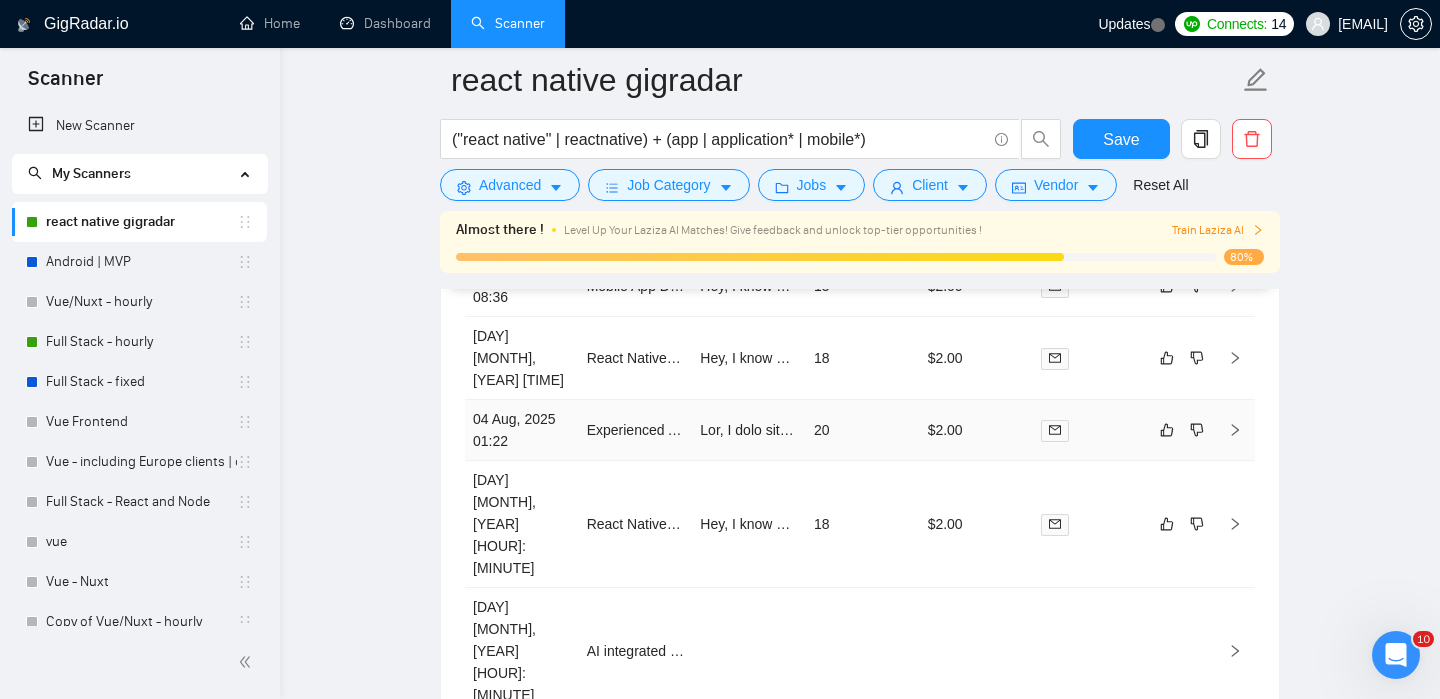 scroll, scrollTop: 5906, scrollLeft: 0, axis: vertical 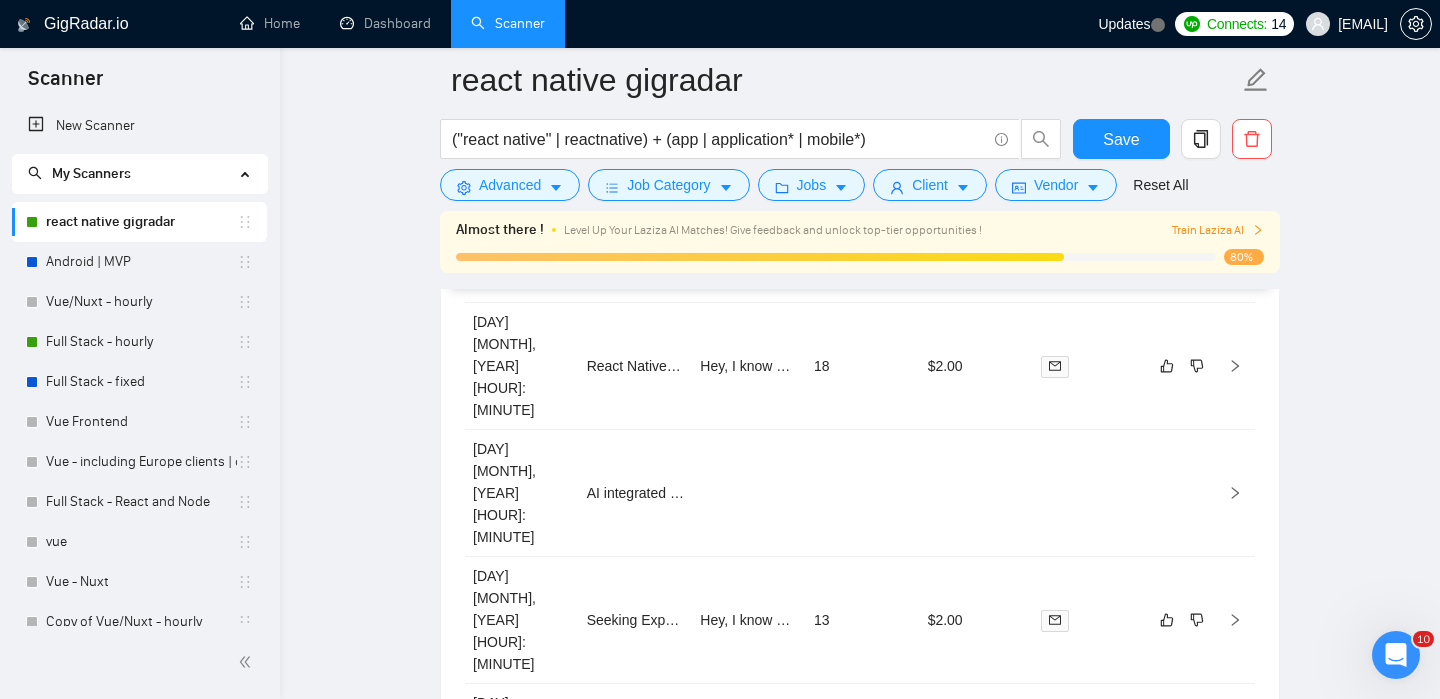 click on "1" at bounding box center (1061, 839) 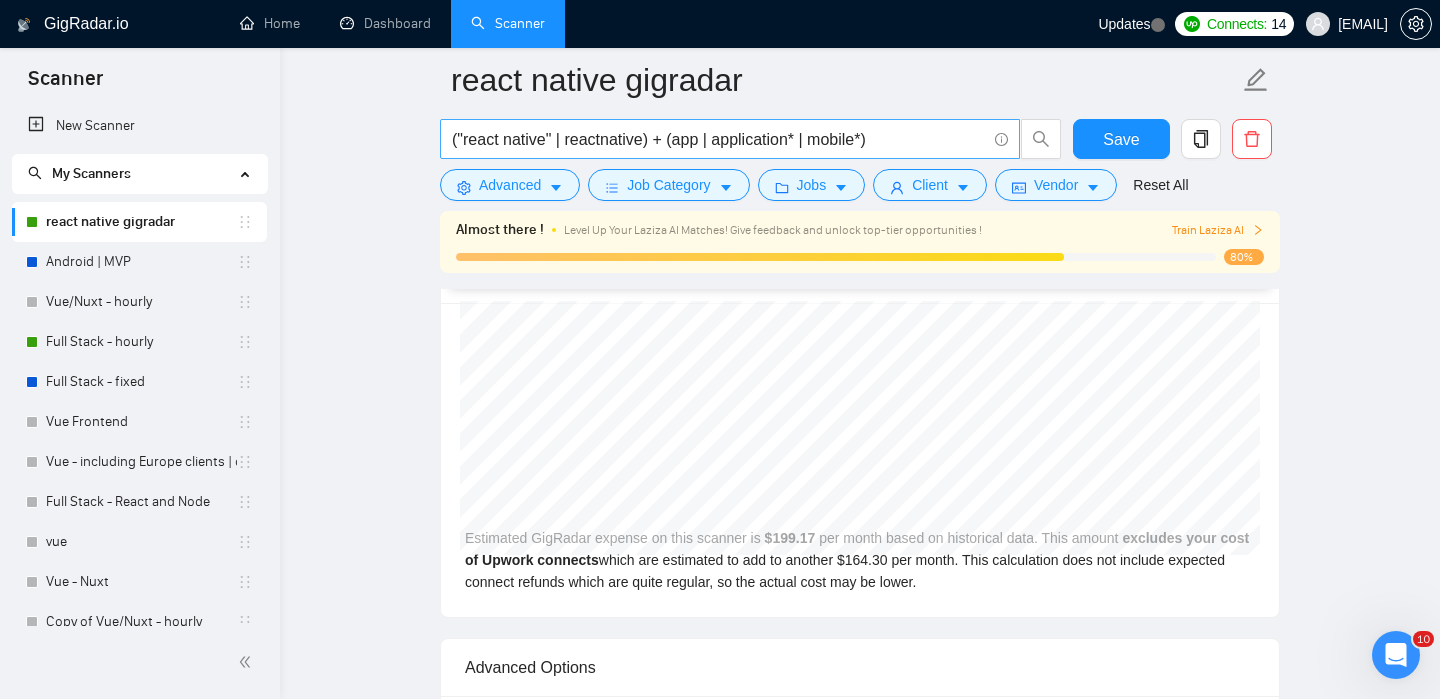 scroll, scrollTop: 4112, scrollLeft: 0, axis: vertical 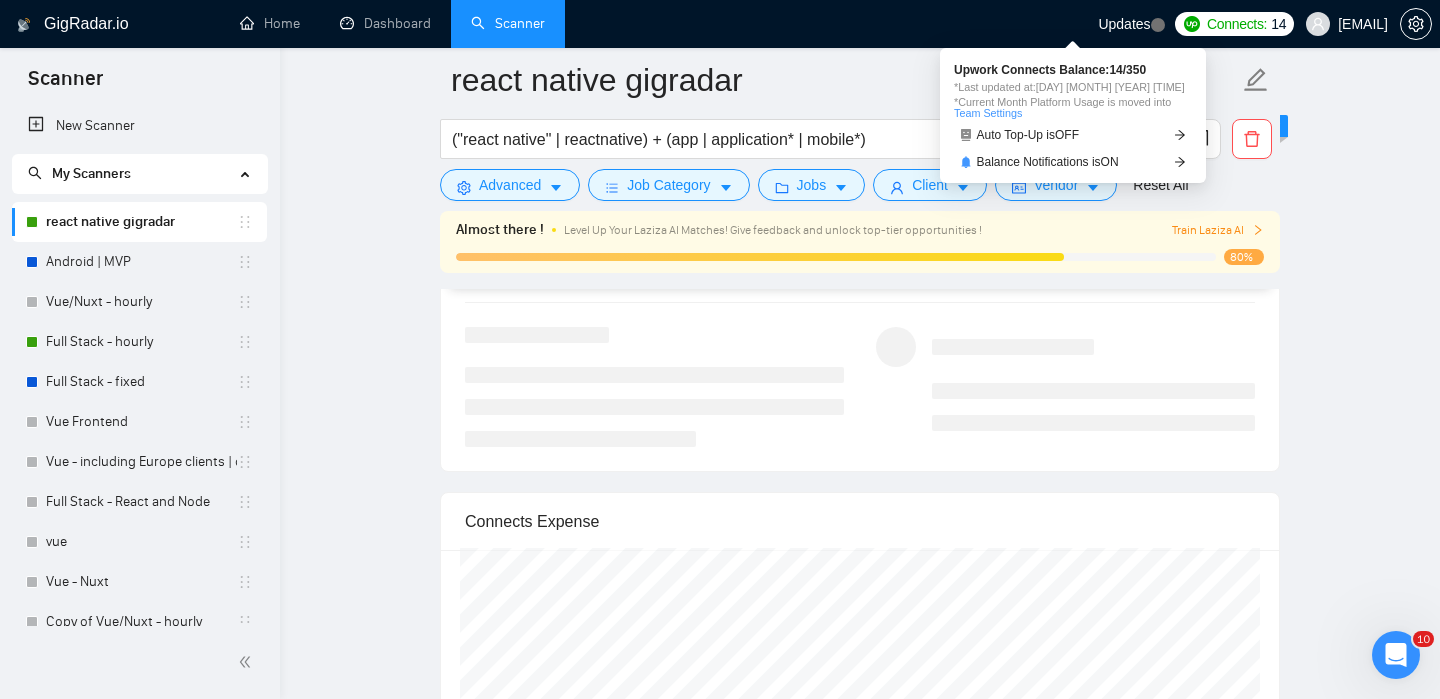 click on "Connects:" at bounding box center (1237, 24) 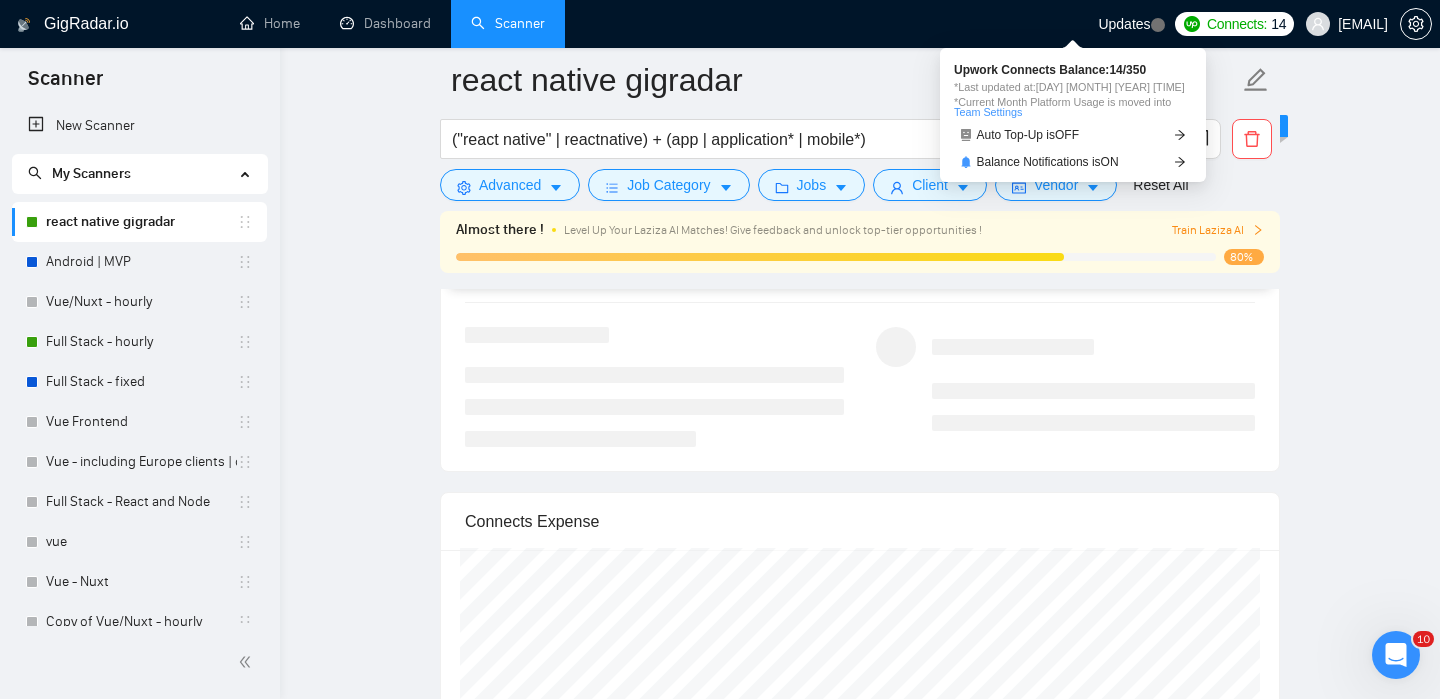 click on "Connects:" at bounding box center (1237, 24) 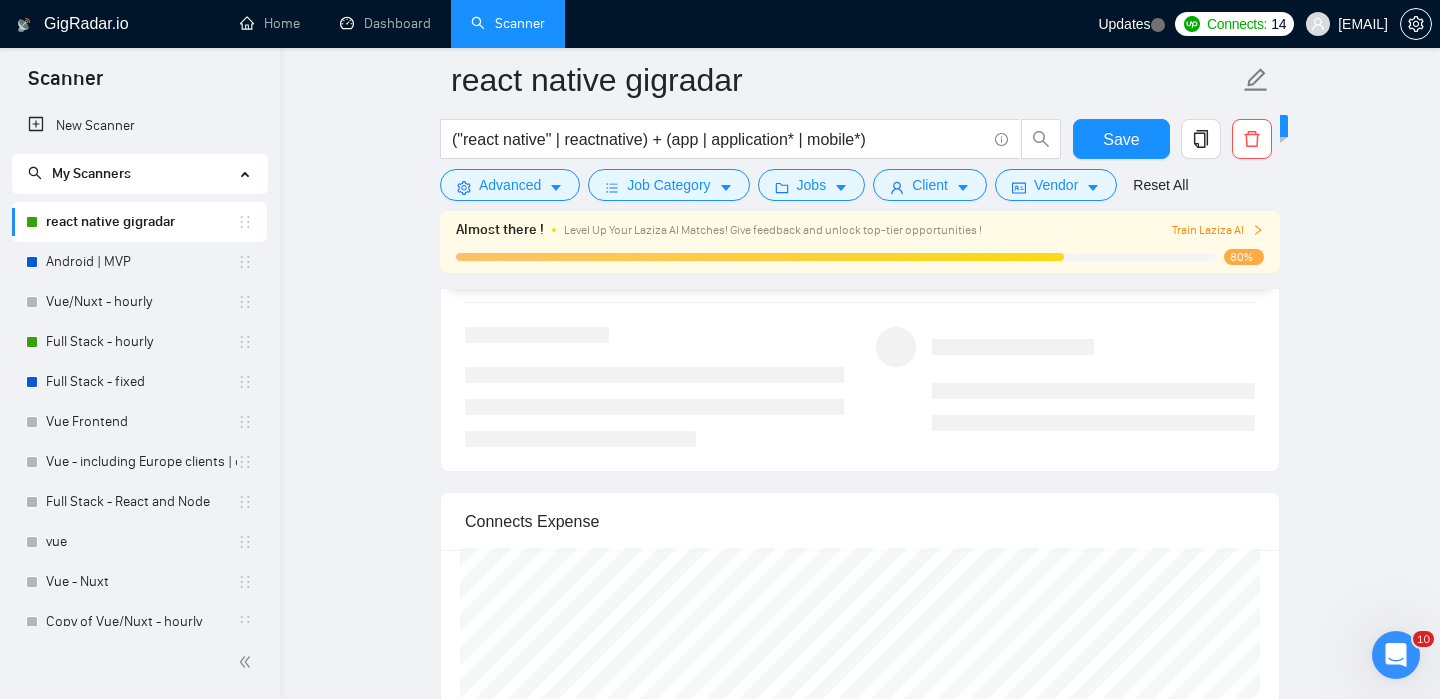 click on "react native gigradar ("react native" | reactnative) + (app | application* | mobile*) Save Advanced   Job Category   Jobs   Client   Vendor   Reset All Almost there ! Level Up Your Laziza AI Matches! Give feedback and unlock top-tier opportunities ! Train Laziza AI 80% Preview Results Insights NEW Alerts Auto Bidder Auto Bidding Enabled Auto Bidding Enabled: ON Auto Bidder Schedule Auto Bidding Type: Automated (recommended) Semi-automated Auto Bidding Schedule: 24/7 Custom Custom Auto Bidder Schedule Repeat every week on Monday Tuesday Wednesday Thursday Friday Saturday Sunday Active Hours ( Europe/Kiev ): From: To: ( 24  hours) Europe/Kiev Auto Bidding Type Select your bidding algorithm: Choose the algorithm for you bidding. The price per proposal does not include your connects expenditure. Template Bidder Works great for narrow segments and short cover letters that don't change. 0.50  credits / proposal Sardor AI 🤖 Personalise your cover letter with ai [placeholders] 1.00  credits / proposal Experimental" at bounding box center [860, -670] 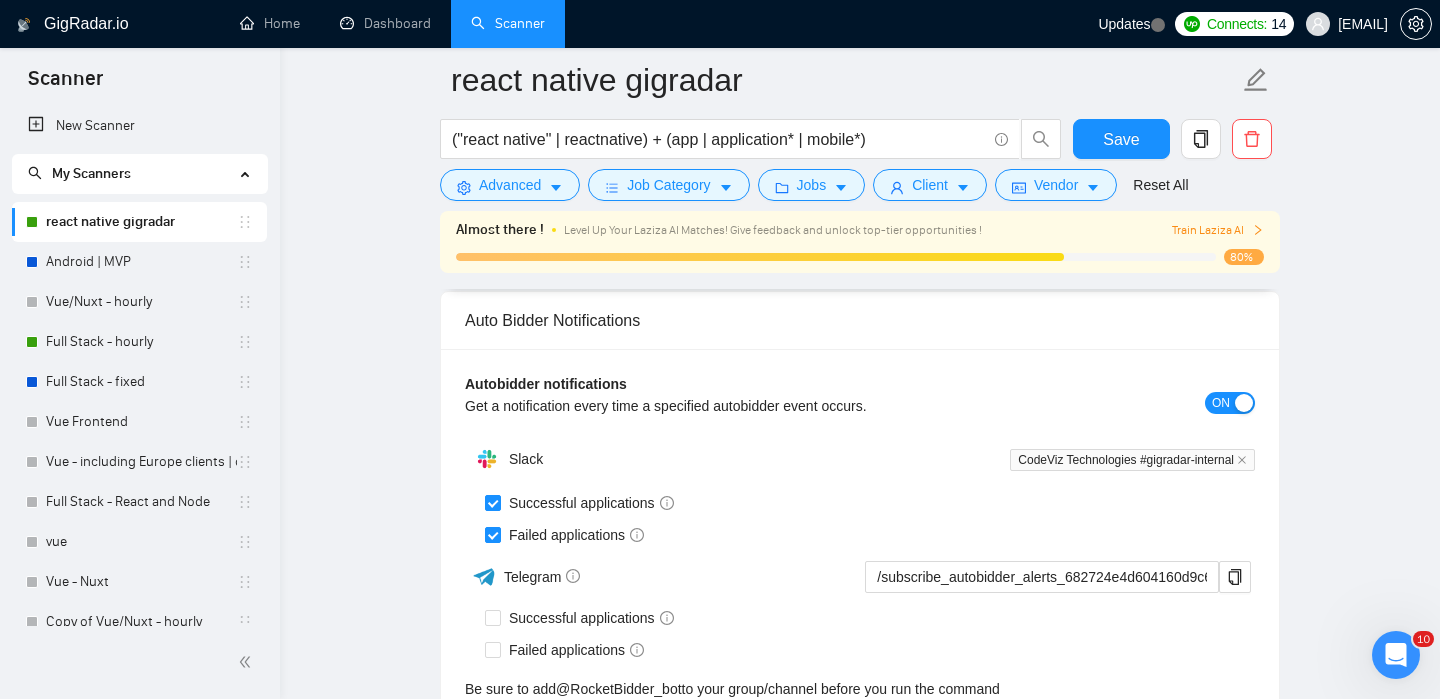 scroll, scrollTop: 4961, scrollLeft: 0, axis: vertical 